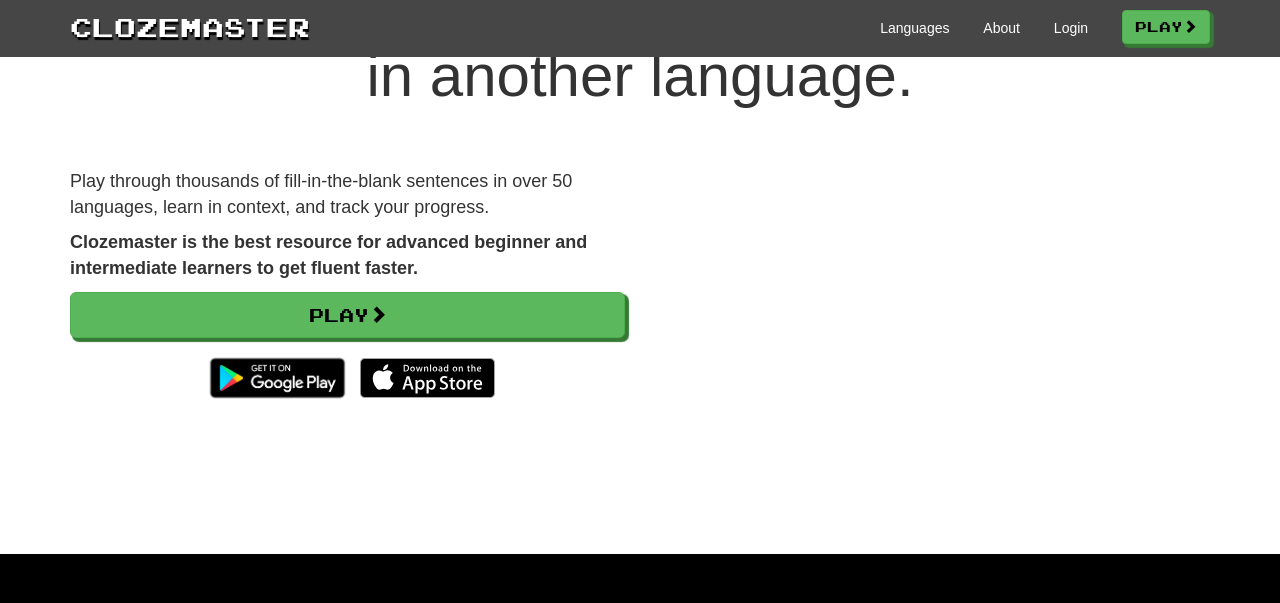 scroll, scrollTop: 0, scrollLeft: 0, axis: both 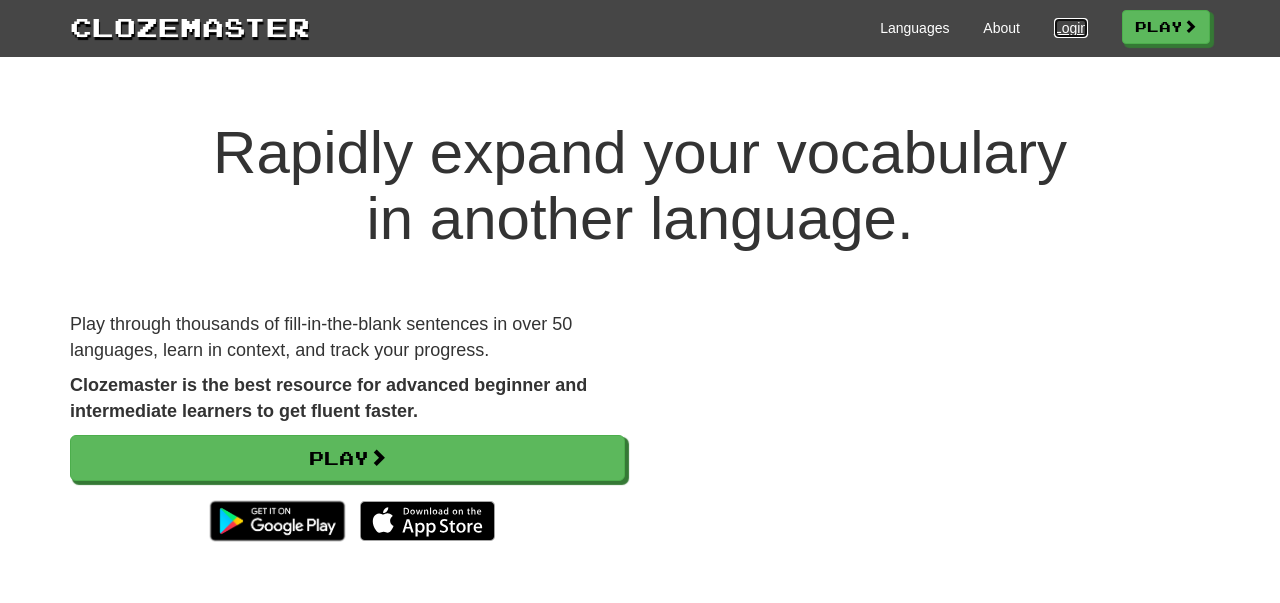 click on "Login" at bounding box center (1071, 28) 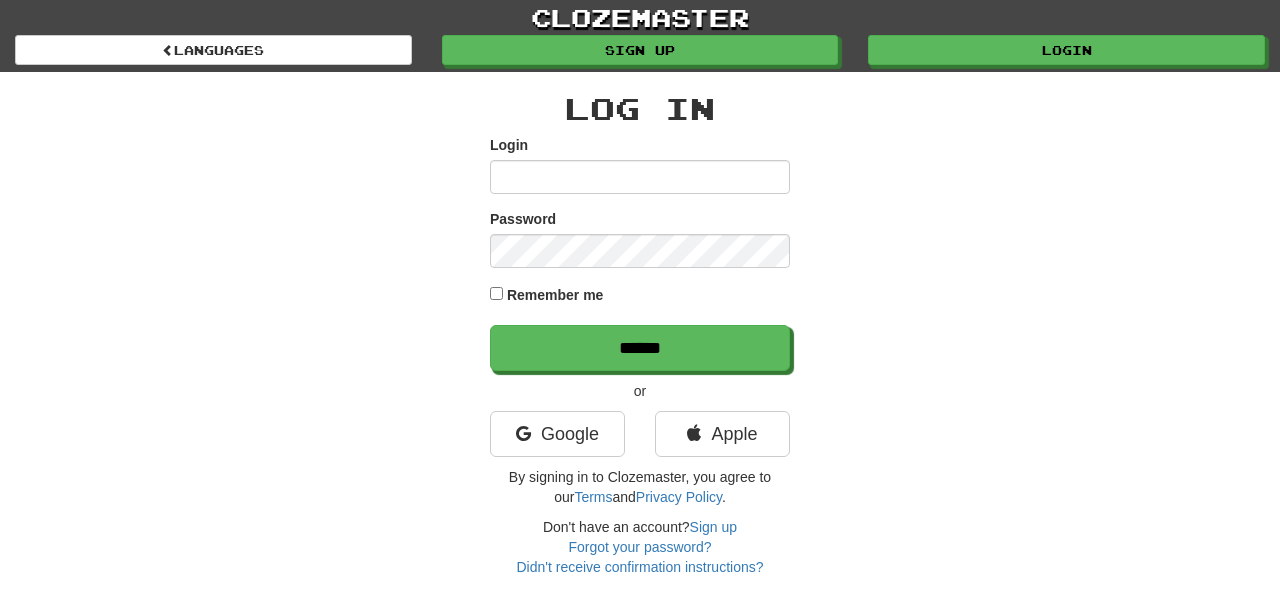 scroll, scrollTop: 0, scrollLeft: 0, axis: both 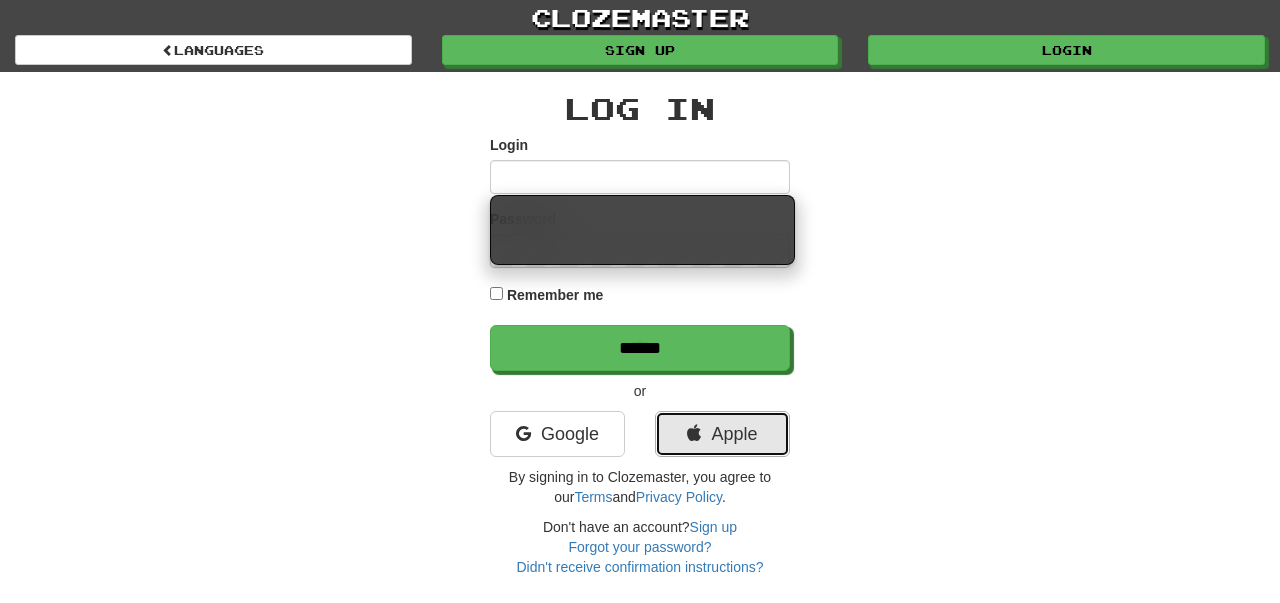 click on "Apple" at bounding box center (722, 434) 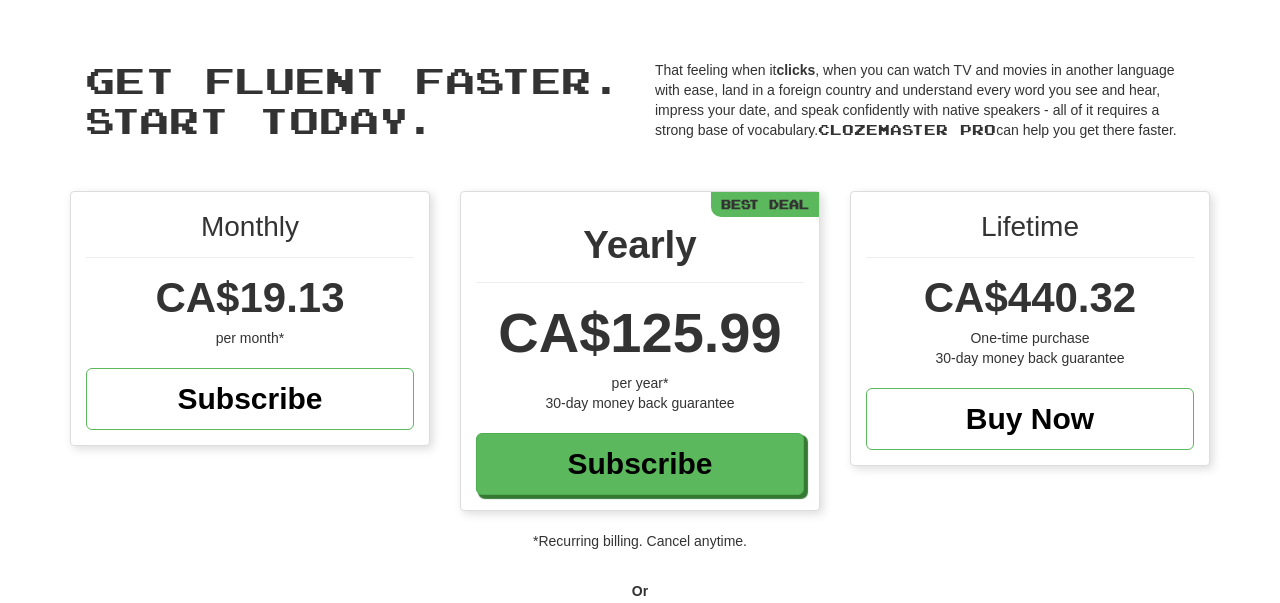 scroll, scrollTop: 0, scrollLeft: 0, axis: both 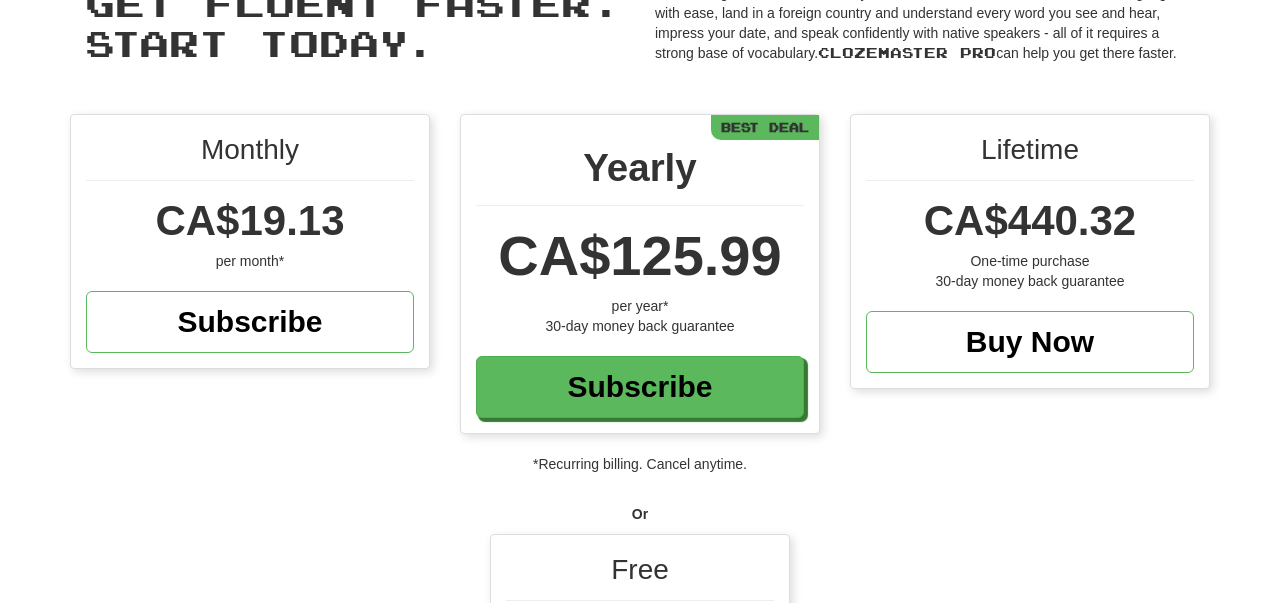 click on "*Recurring billing. Cancel anytime." at bounding box center (640, 464) 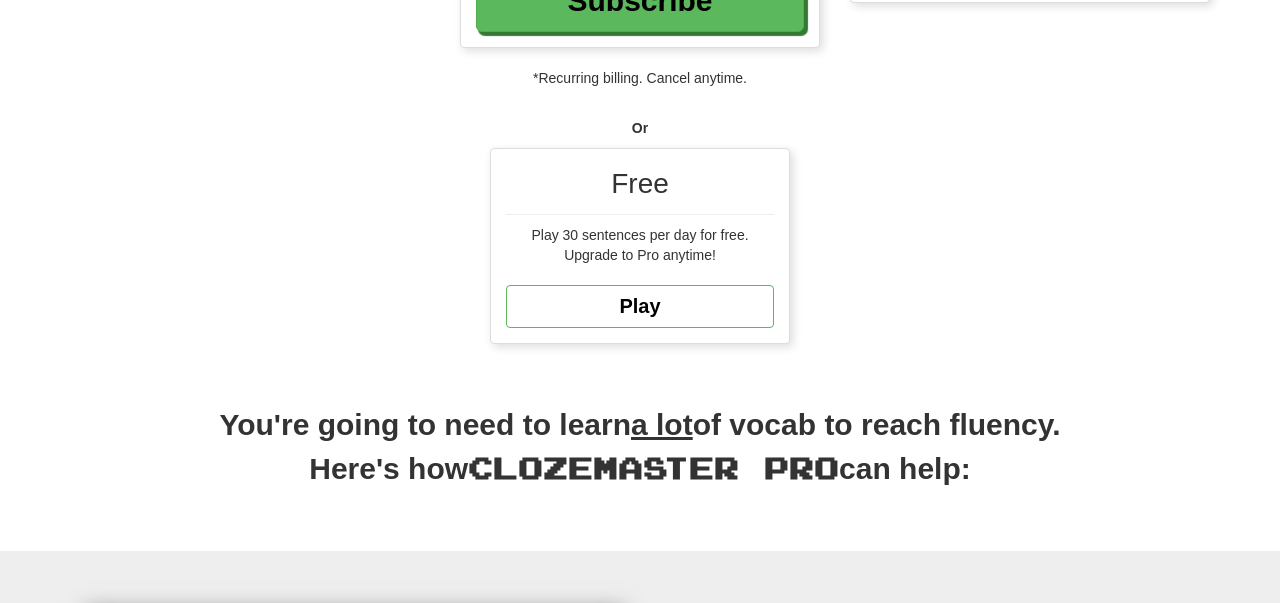scroll, scrollTop: 468, scrollLeft: 0, axis: vertical 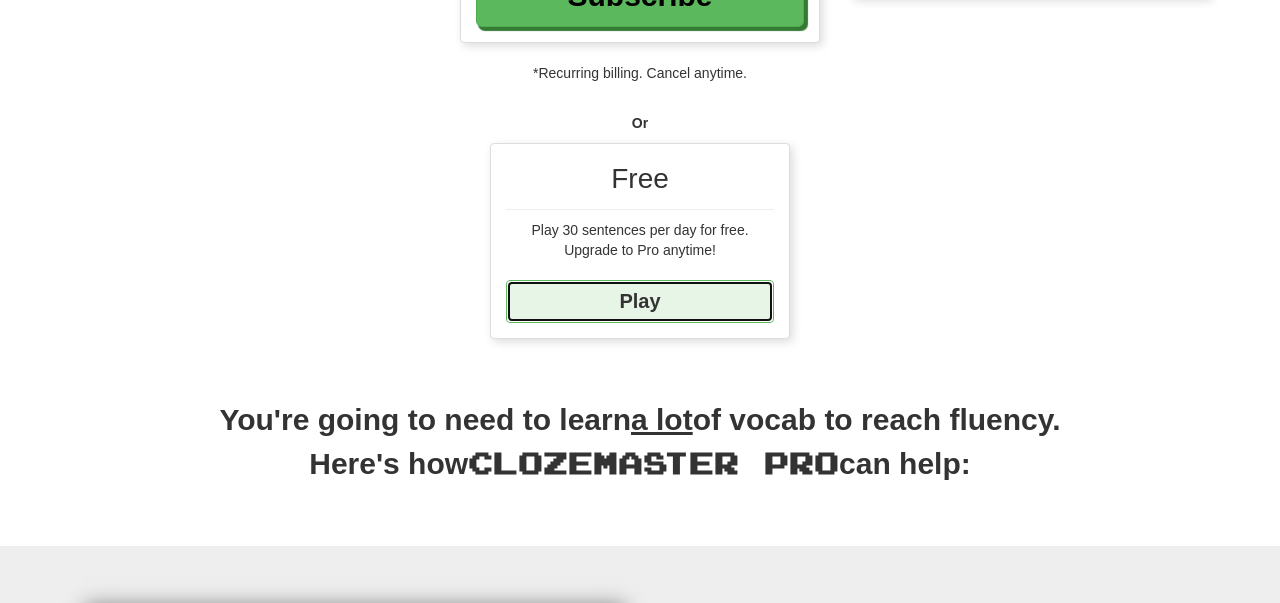 click on "Play" at bounding box center (640, 301) 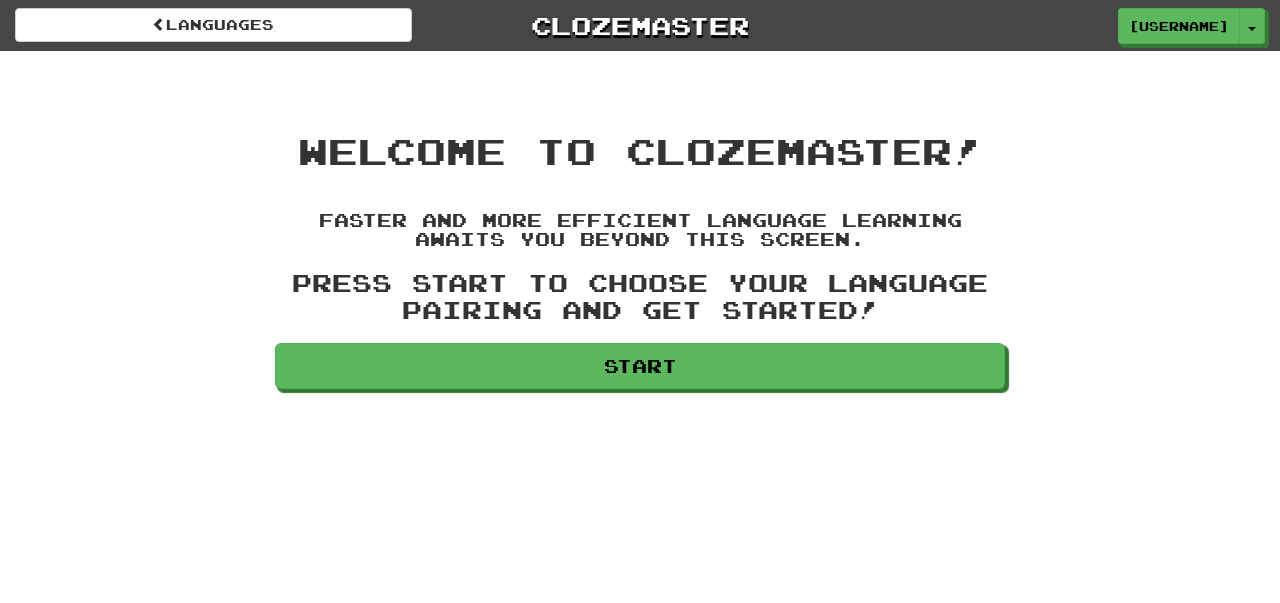 scroll, scrollTop: 0, scrollLeft: 0, axis: both 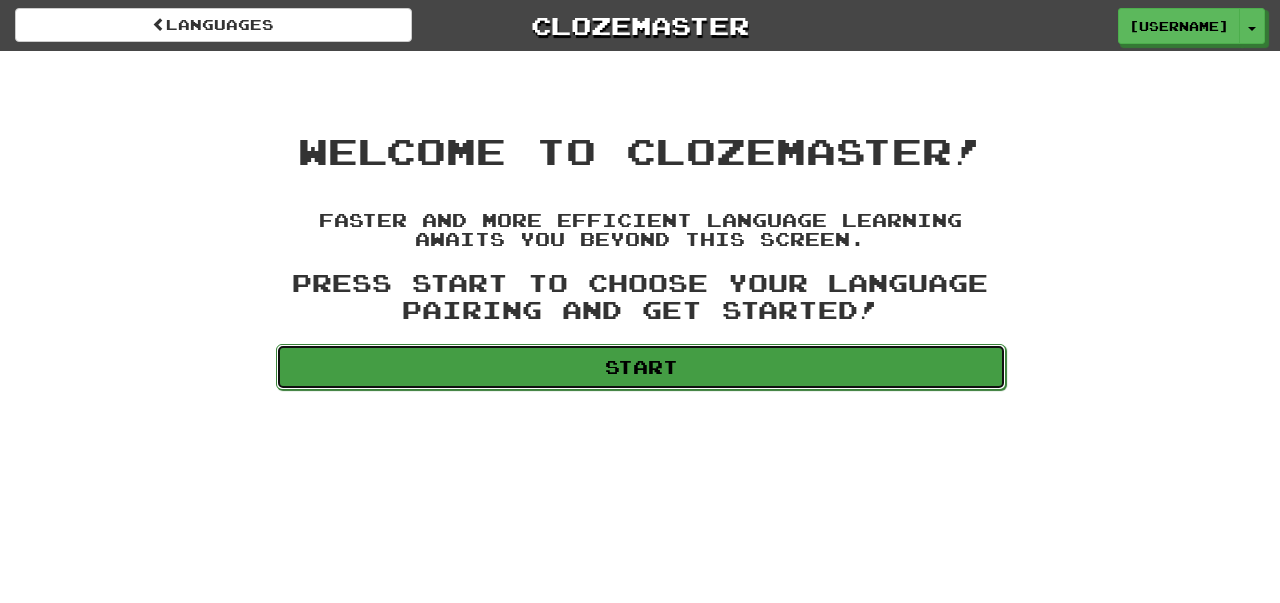 click on "Start" at bounding box center [641, 367] 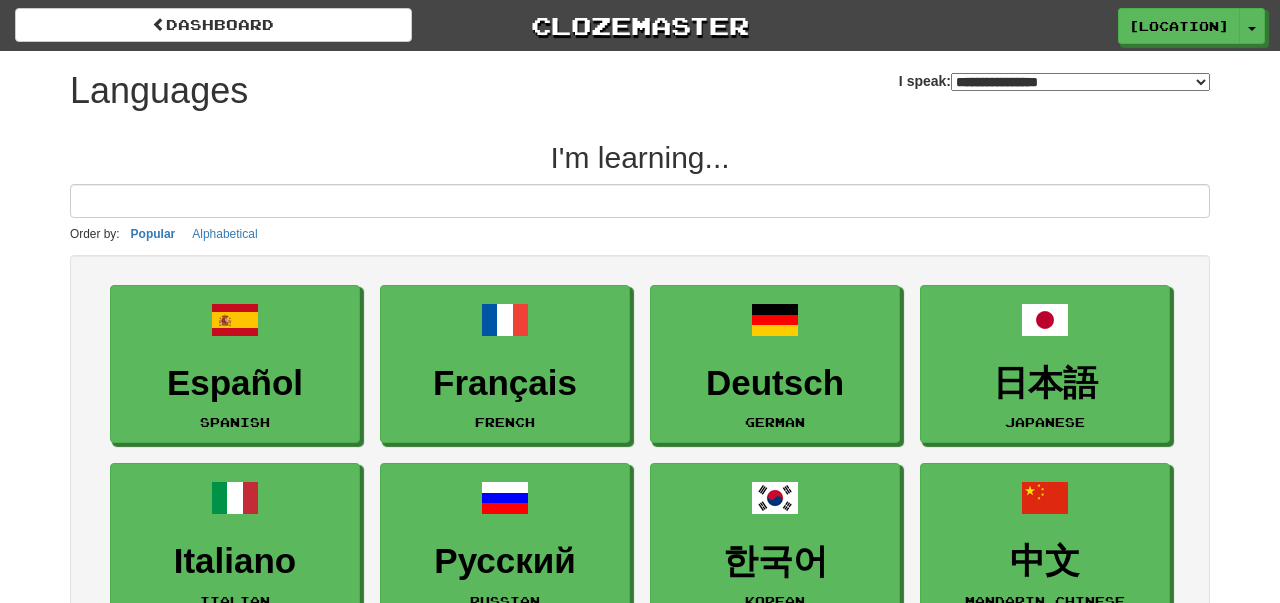 select on "*******" 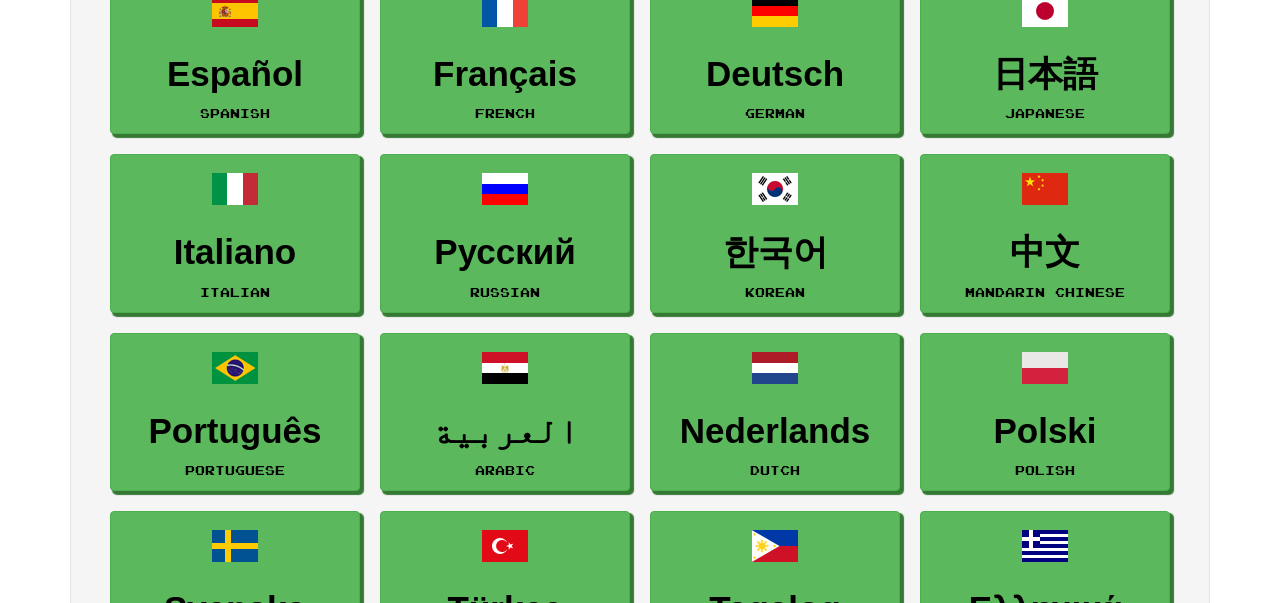 scroll, scrollTop: 0, scrollLeft: 0, axis: both 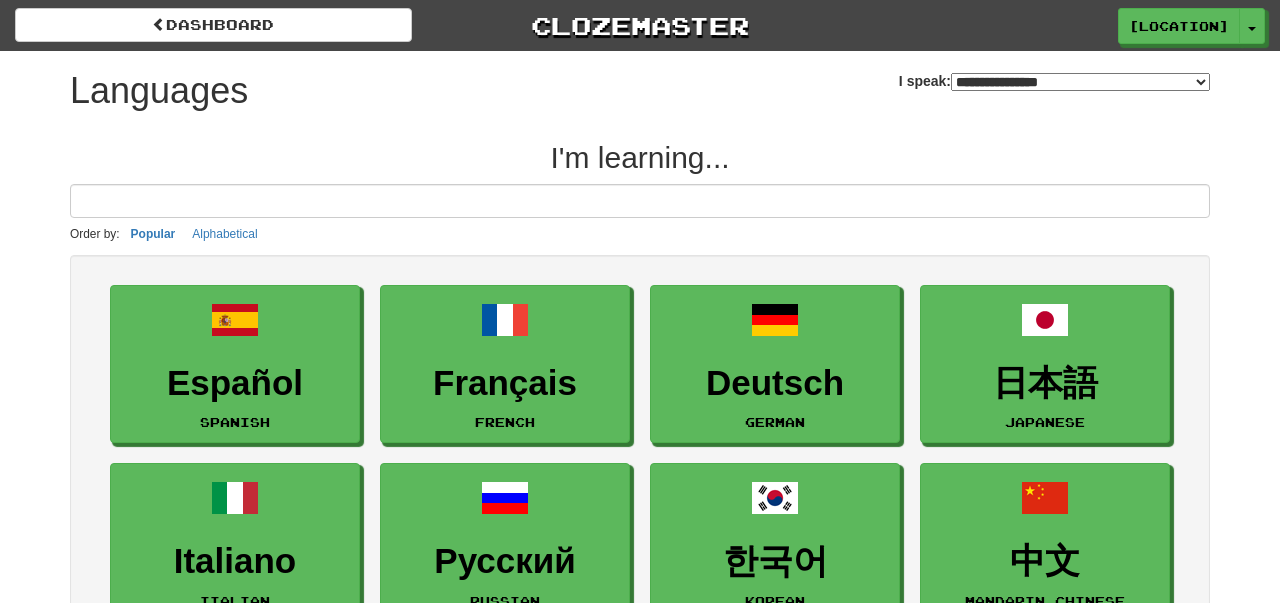 click at bounding box center (640, 201) 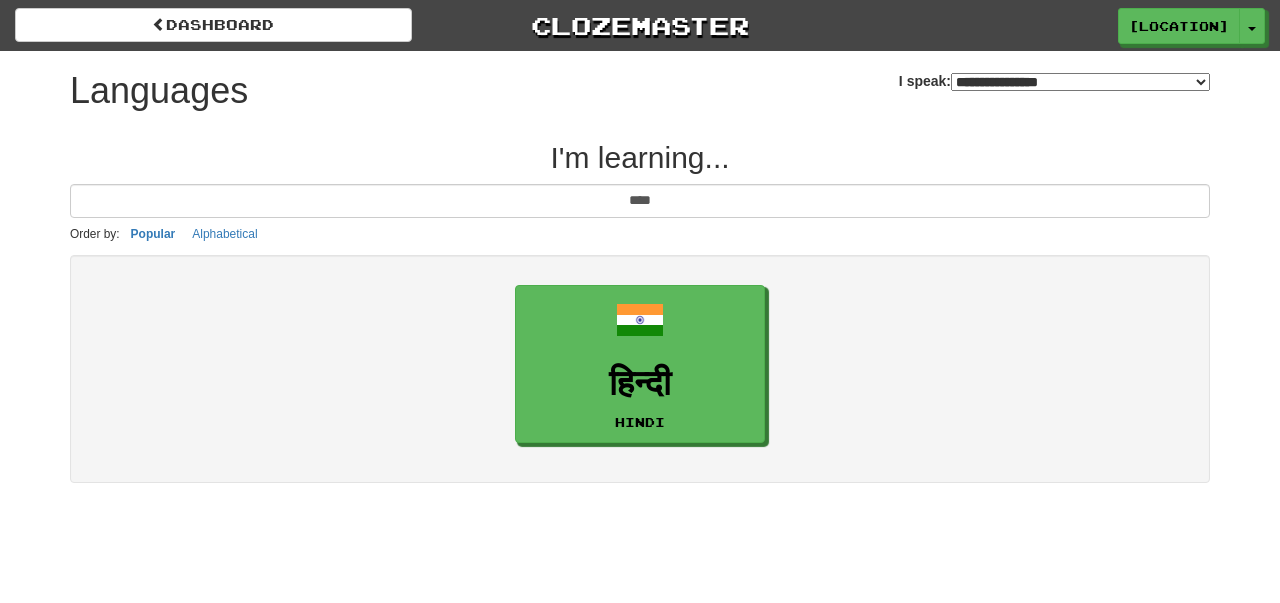 type on "*****" 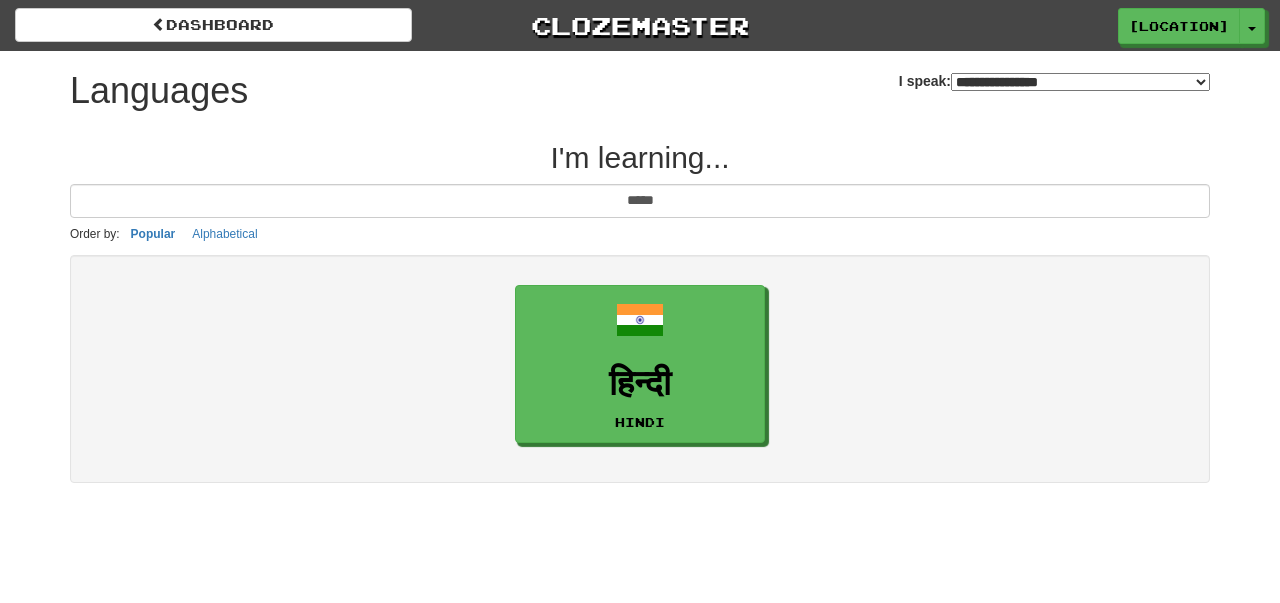 type 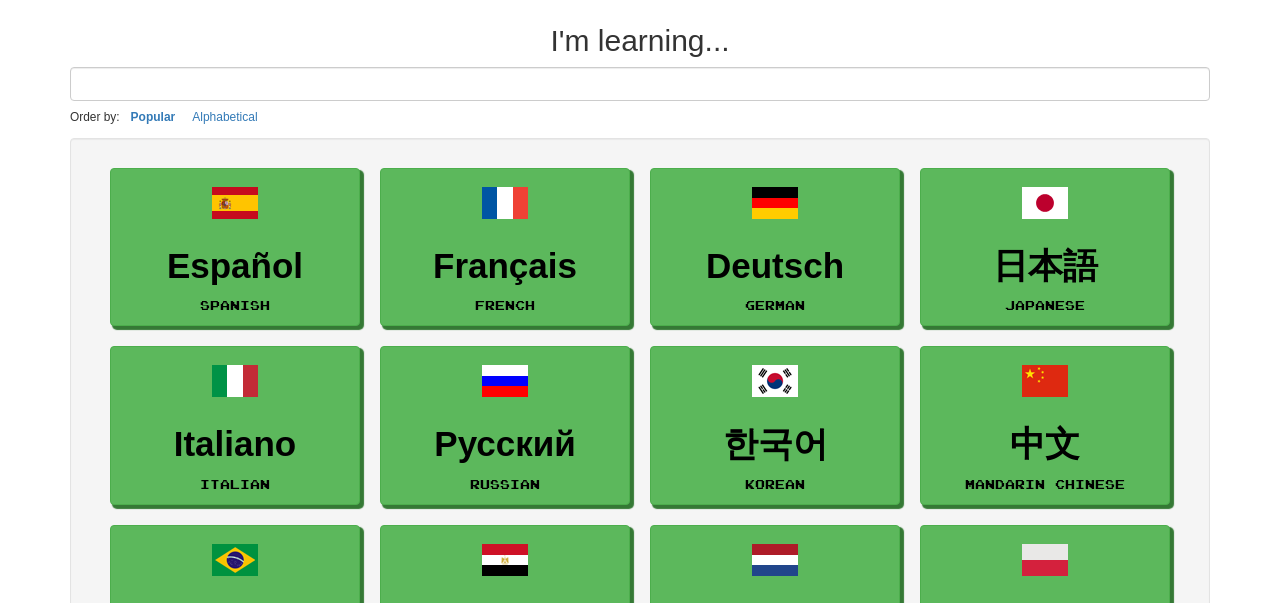scroll, scrollTop: 0, scrollLeft: 0, axis: both 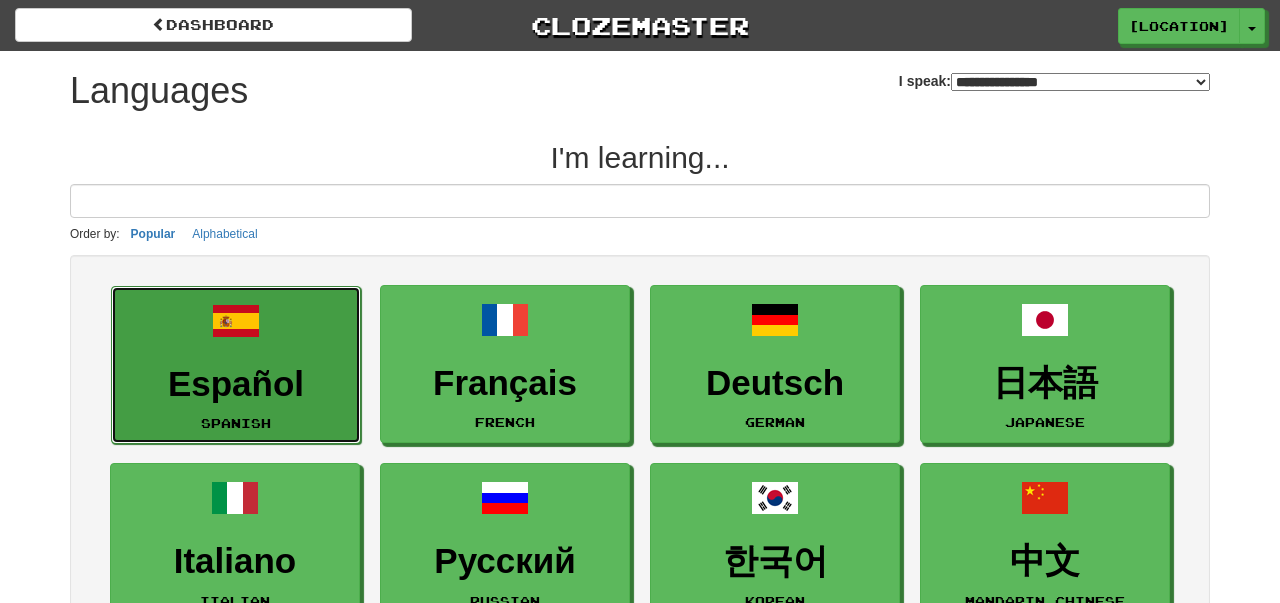 click on "Español" at bounding box center (236, 384) 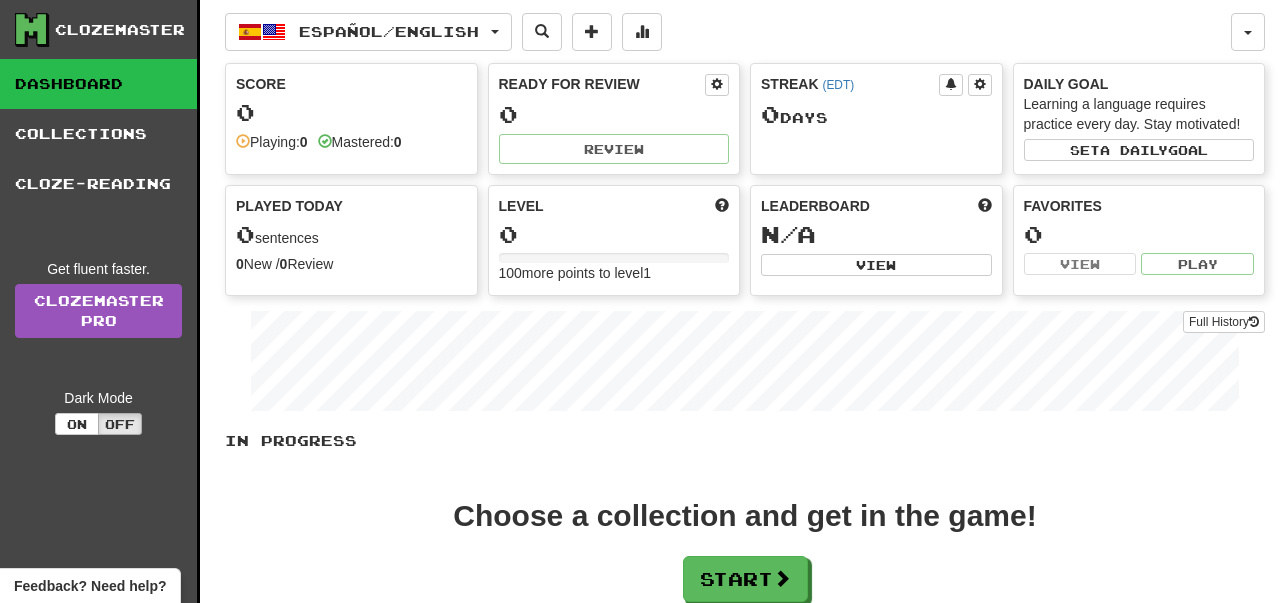 scroll, scrollTop: 1, scrollLeft: 0, axis: vertical 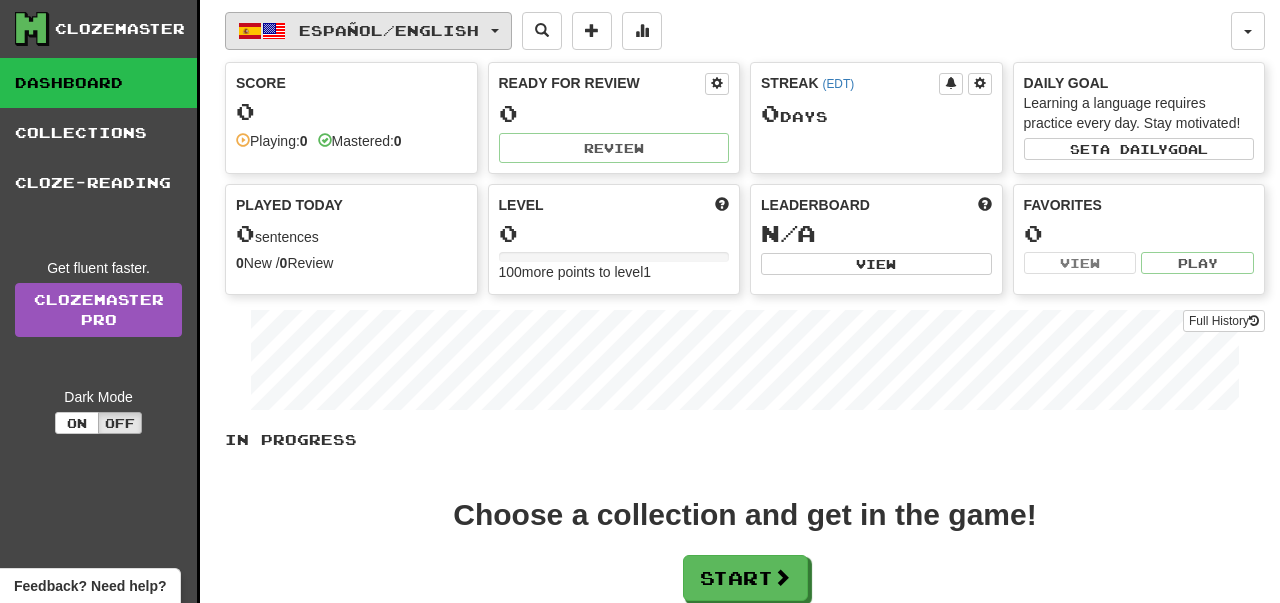 click on "Español  /  English" at bounding box center (389, 30) 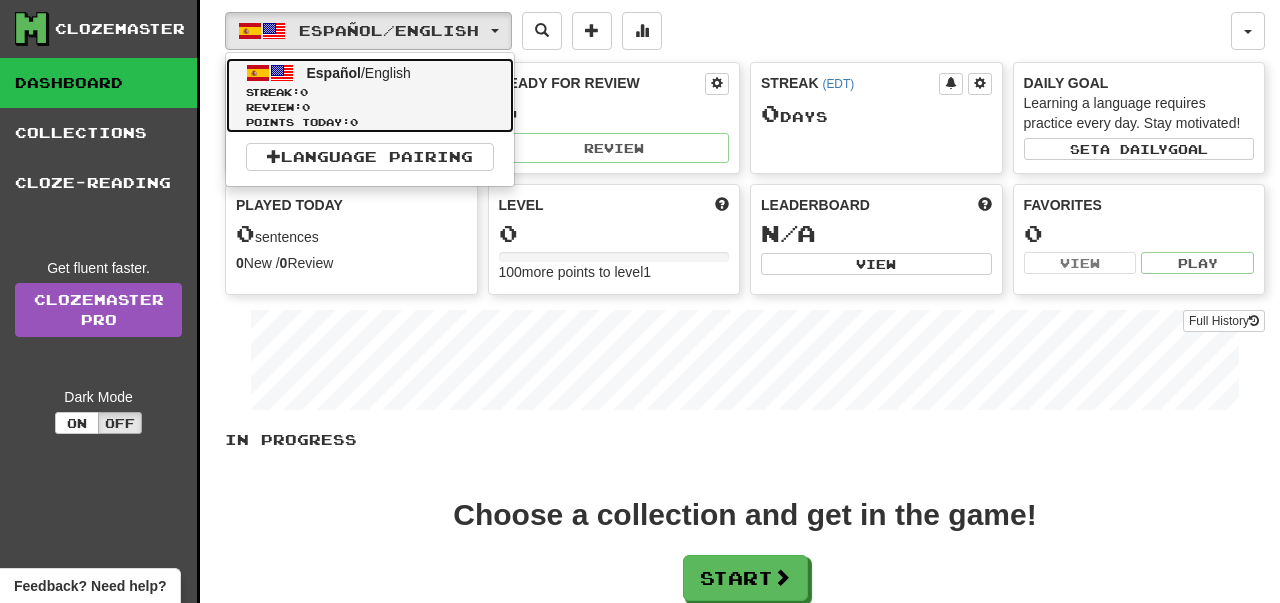 click on "Español" at bounding box center (334, 73) 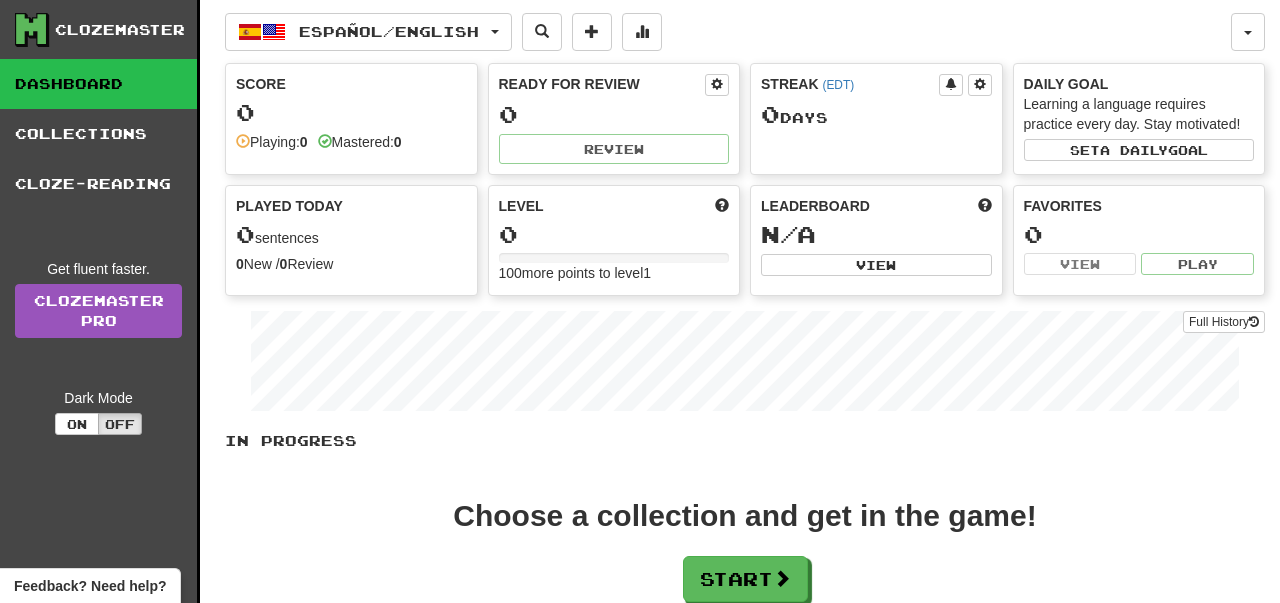 scroll, scrollTop: 0, scrollLeft: 0, axis: both 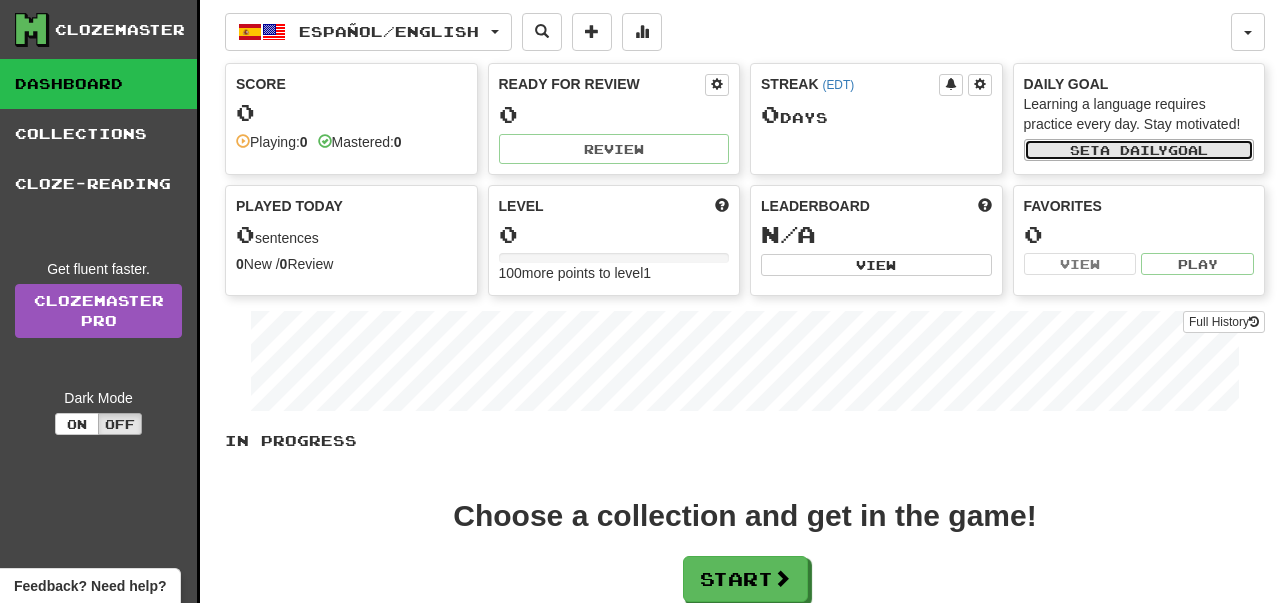 click on "Set  a daily  goal" at bounding box center [1139, 150] 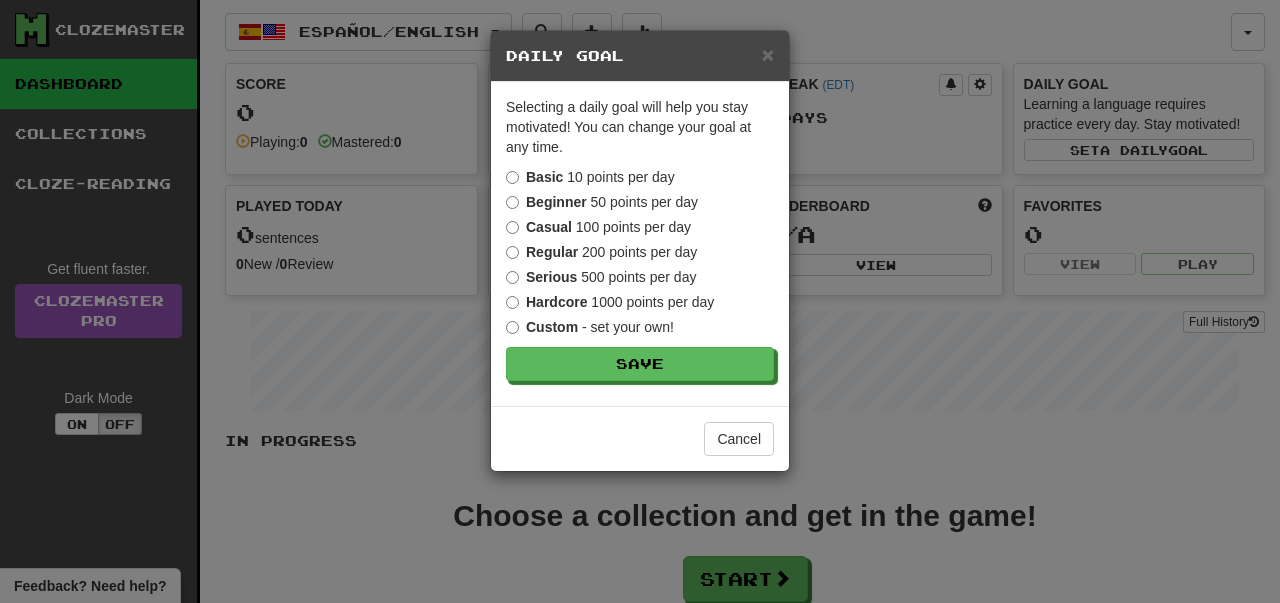 click on "Casual" at bounding box center [549, 227] 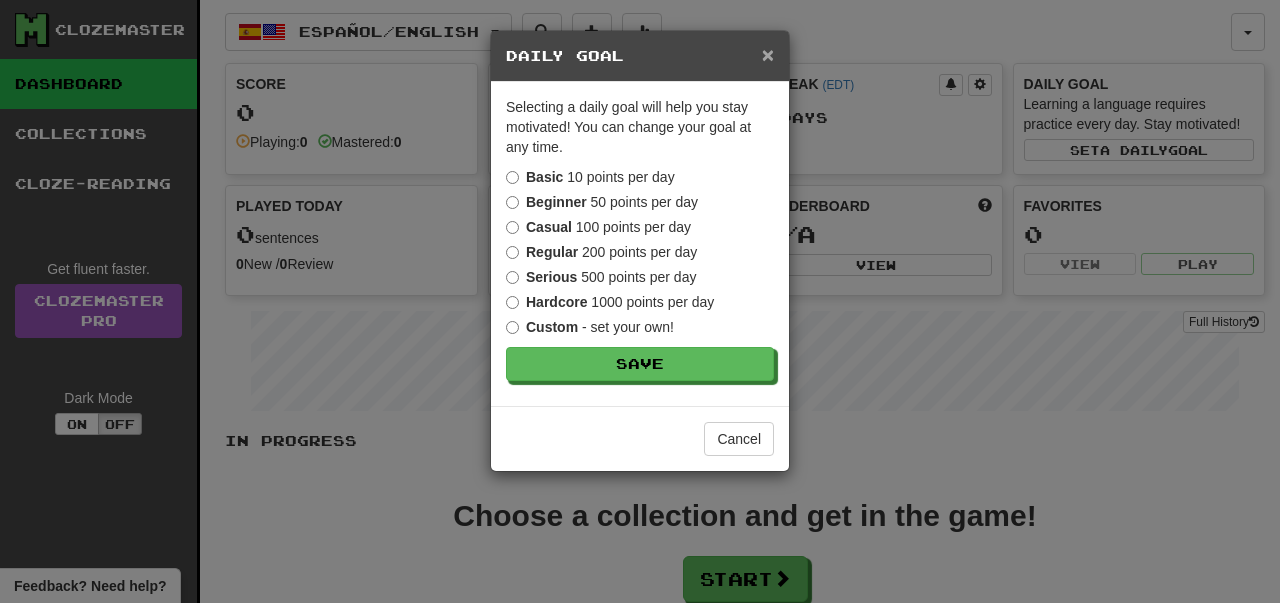 click on "×" at bounding box center [768, 54] 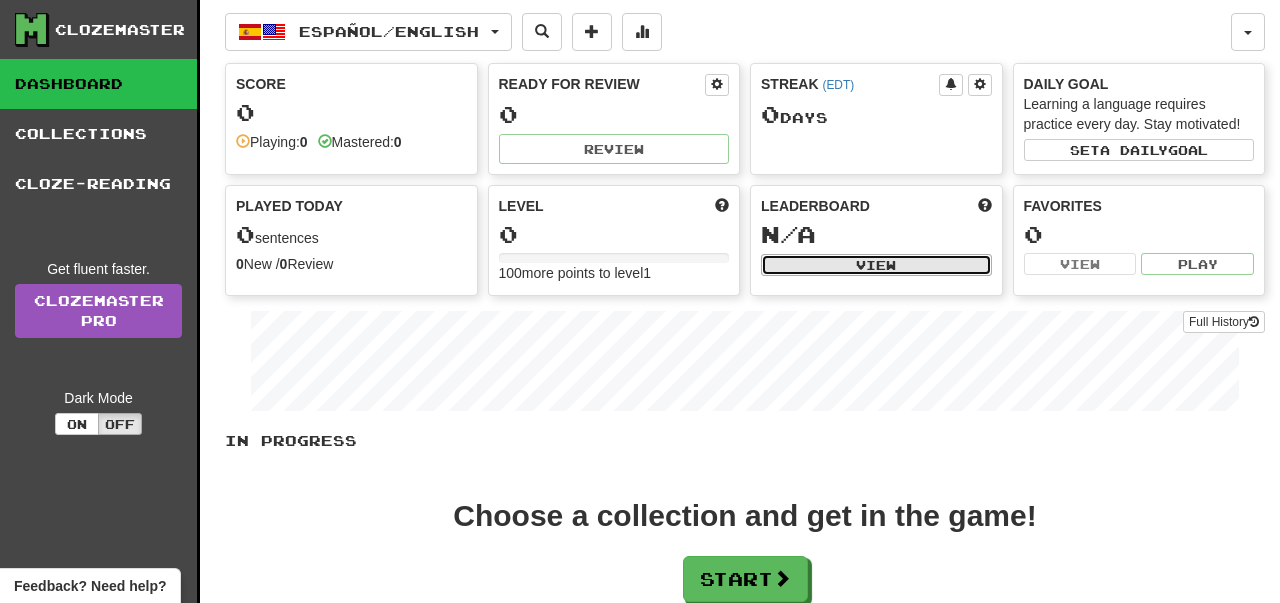 click on "View" at bounding box center [876, 265] 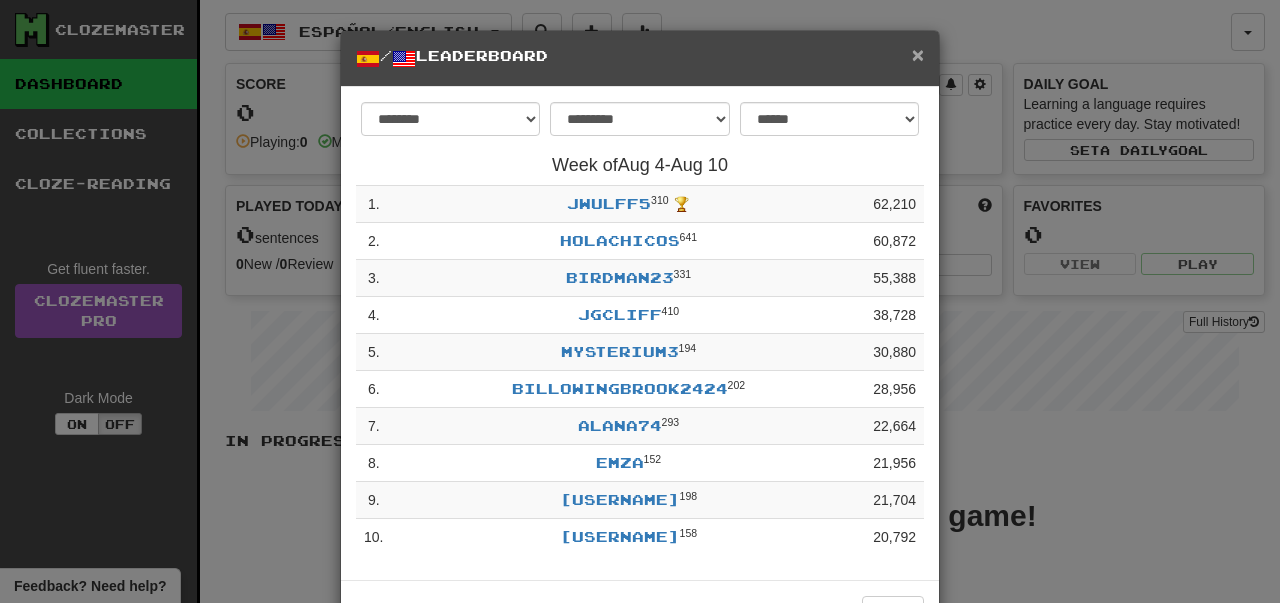 click on "×" at bounding box center (918, 54) 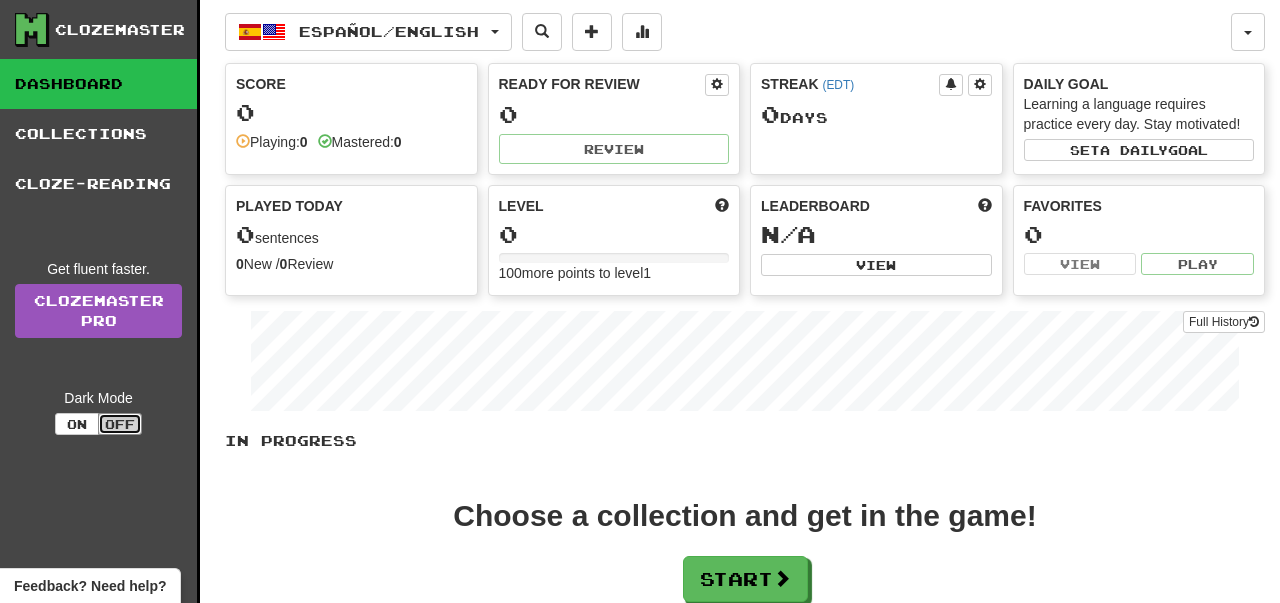 click on "Off" at bounding box center [120, 424] 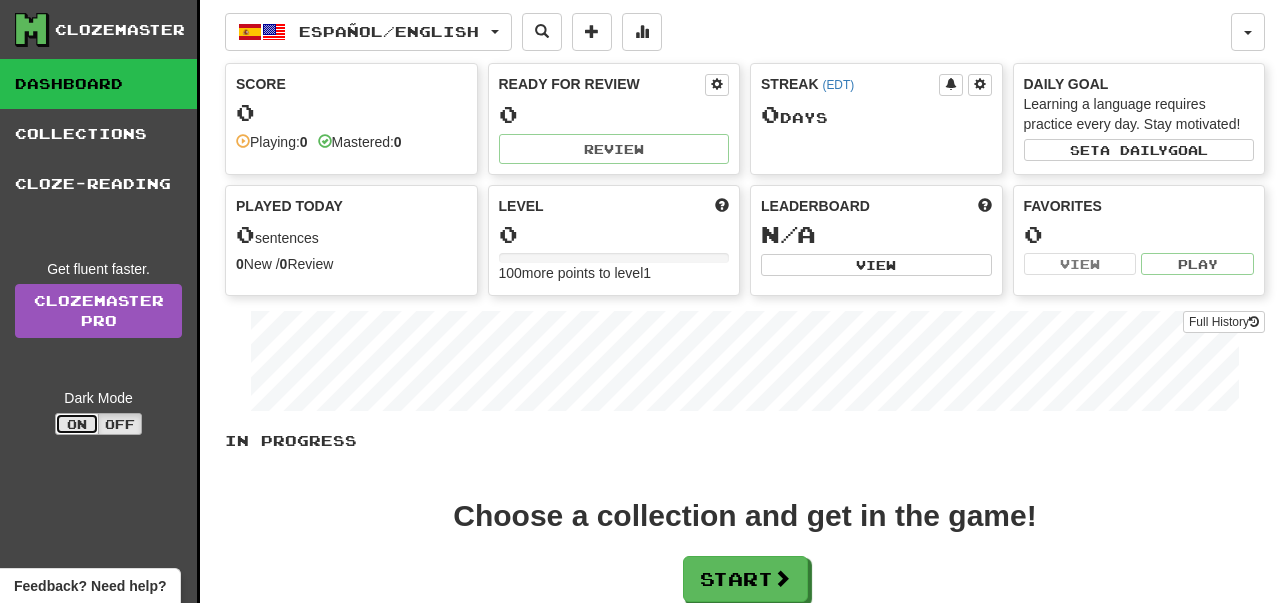 click on "On" at bounding box center (77, 424) 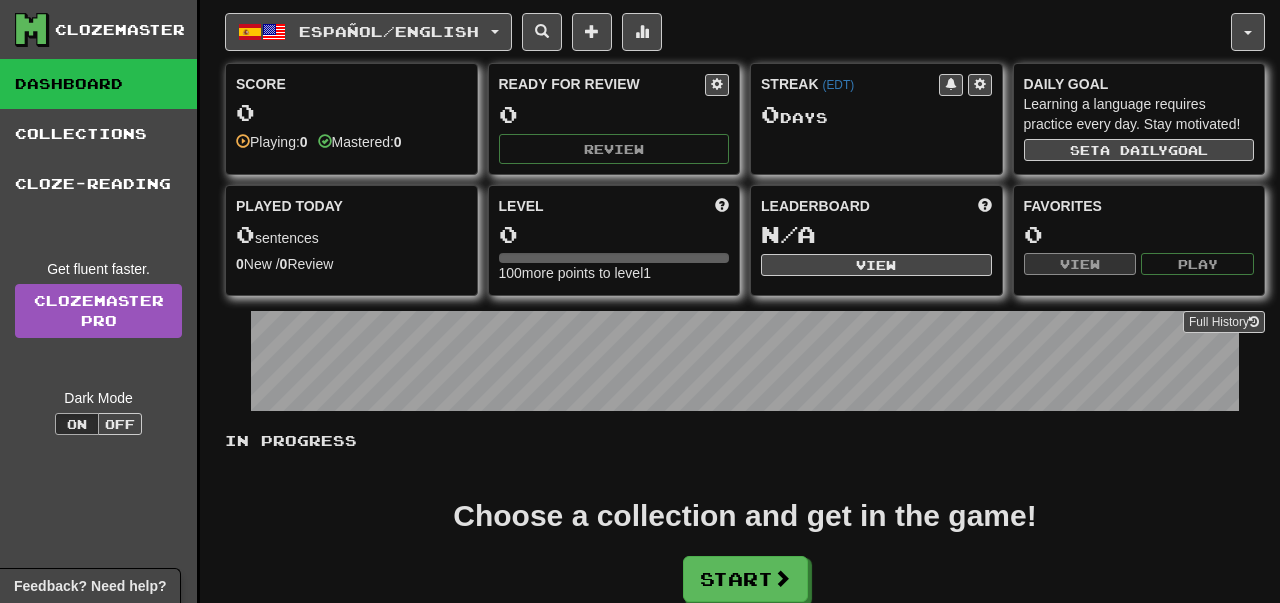 click on "In Progress Choose a collection and get in the game! Start   Add Collection Reset  Progress Delete  Language Pairing Dark Mode On Off" at bounding box center [745, 564] 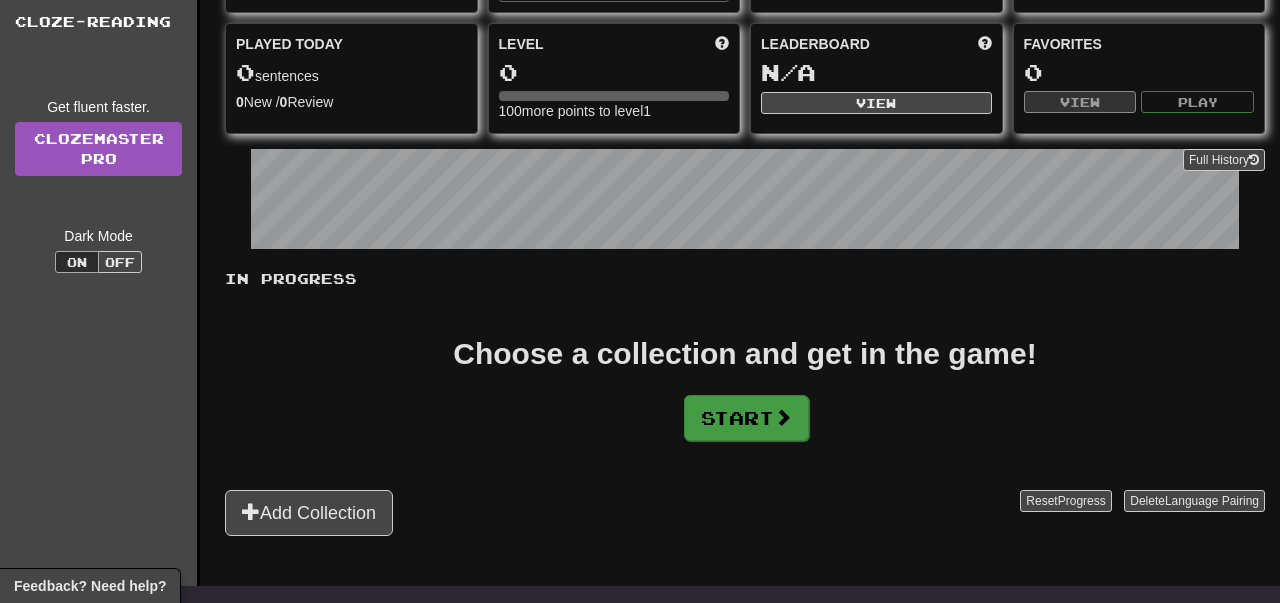 scroll, scrollTop: 160, scrollLeft: 0, axis: vertical 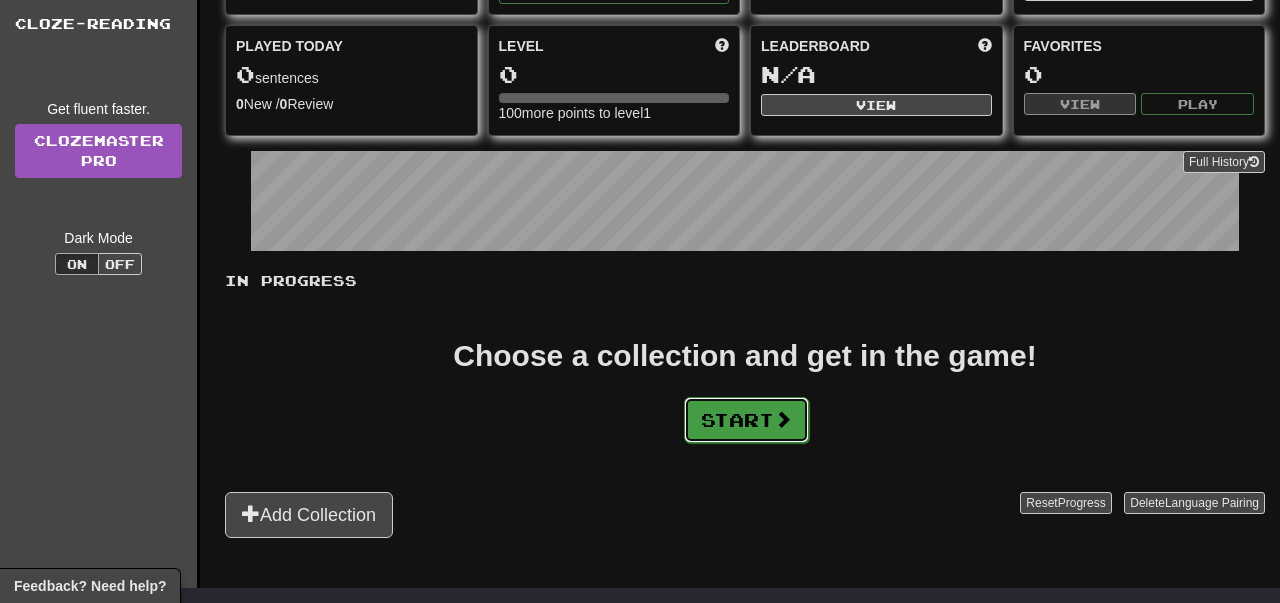 click on "Start" at bounding box center [746, 420] 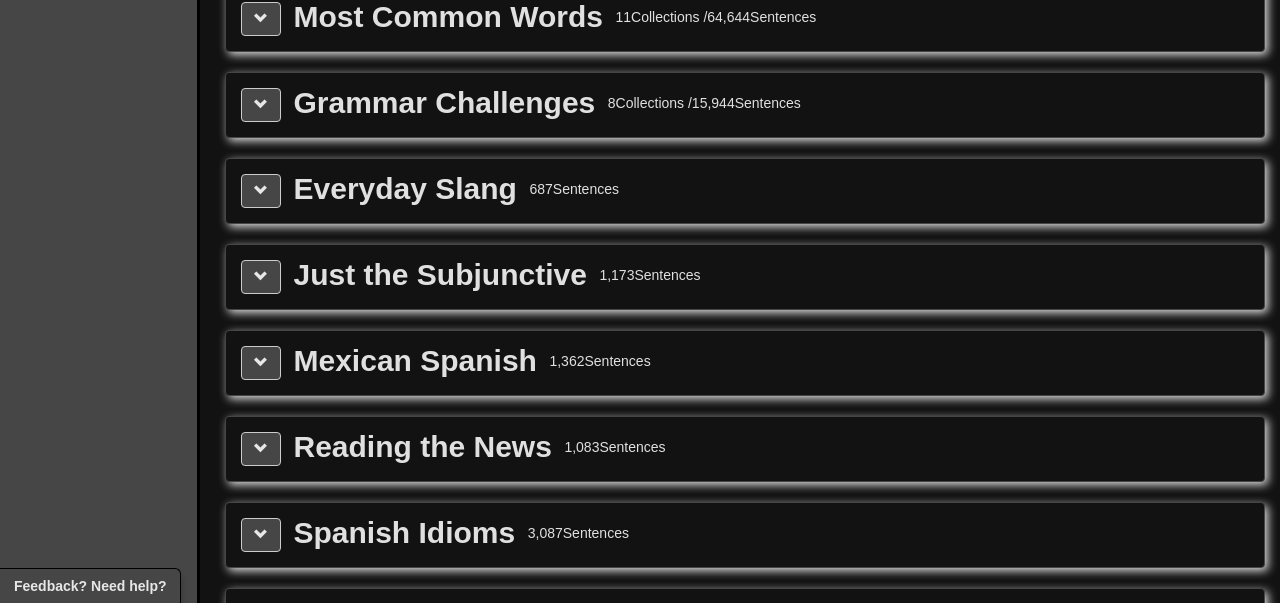 scroll, scrollTop: 0, scrollLeft: 0, axis: both 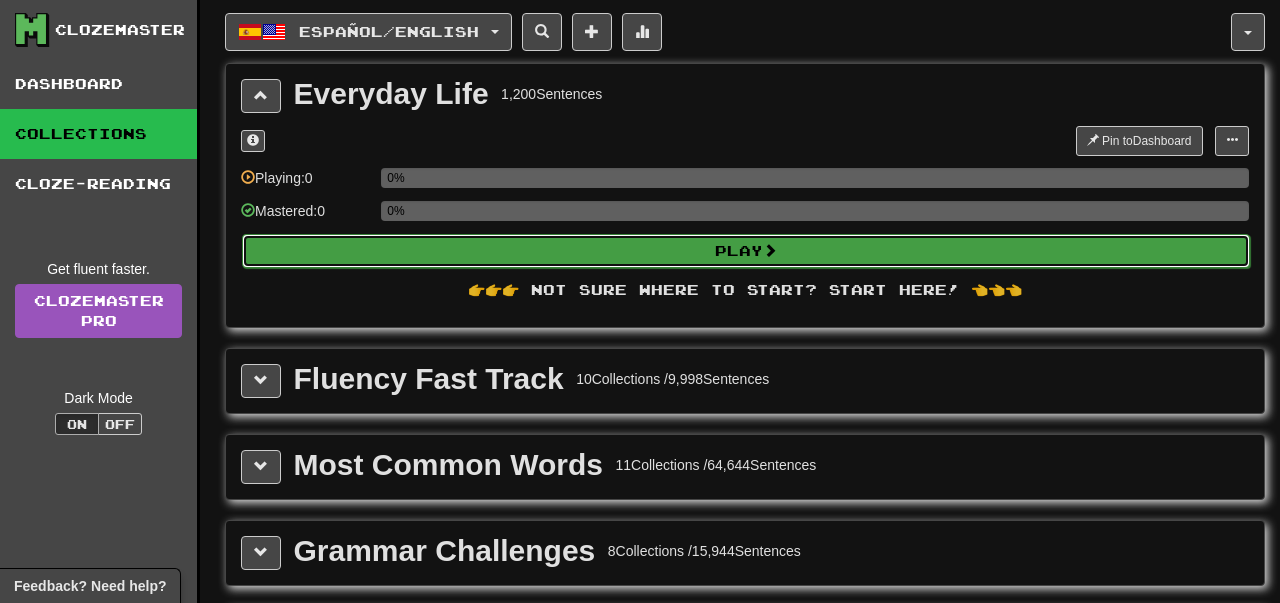 click on "Play" at bounding box center (746, 251) 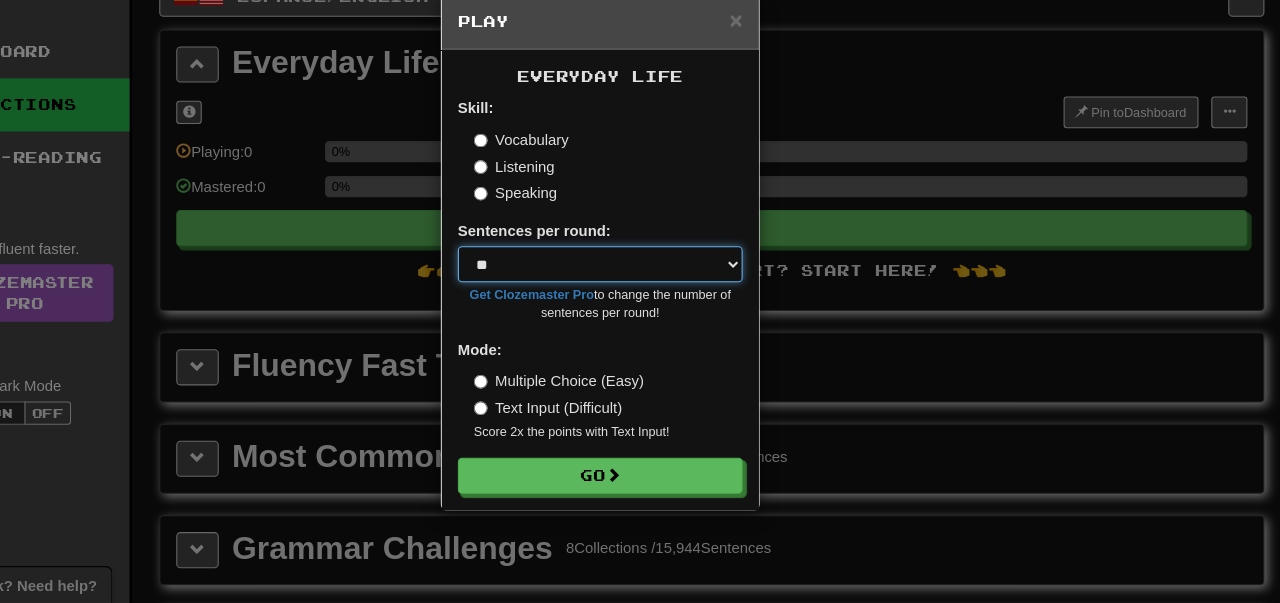 click on "* ** ** ** ** ** *** ********" at bounding box center (640, 284) 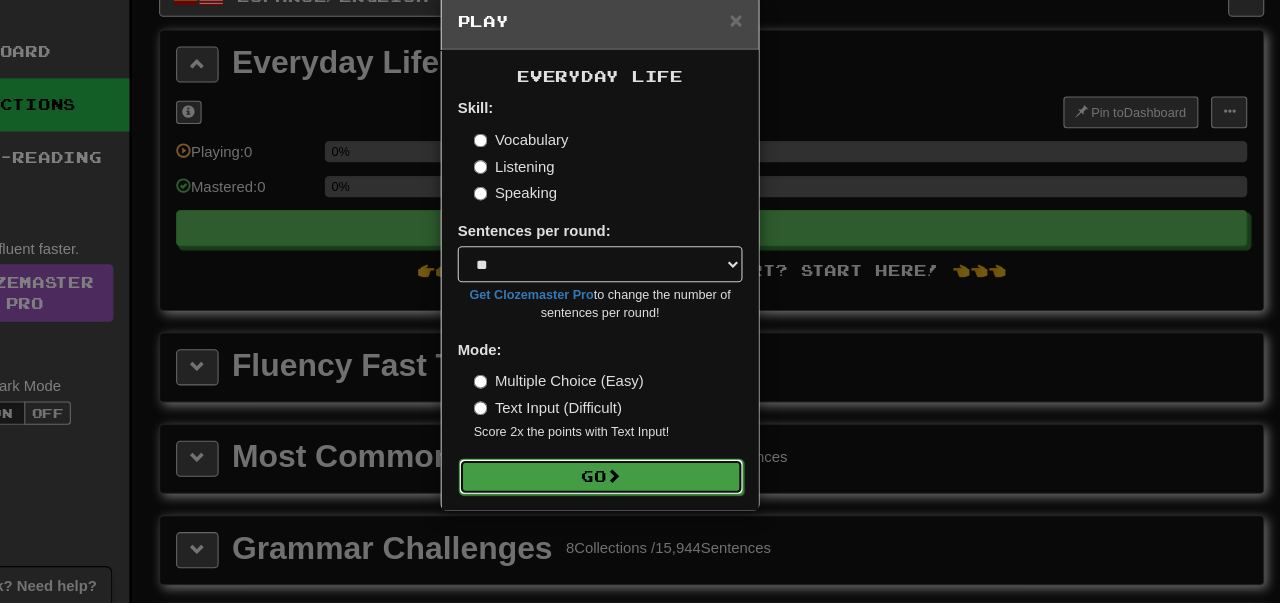 click on "Go" at bounding box center (641, 484) 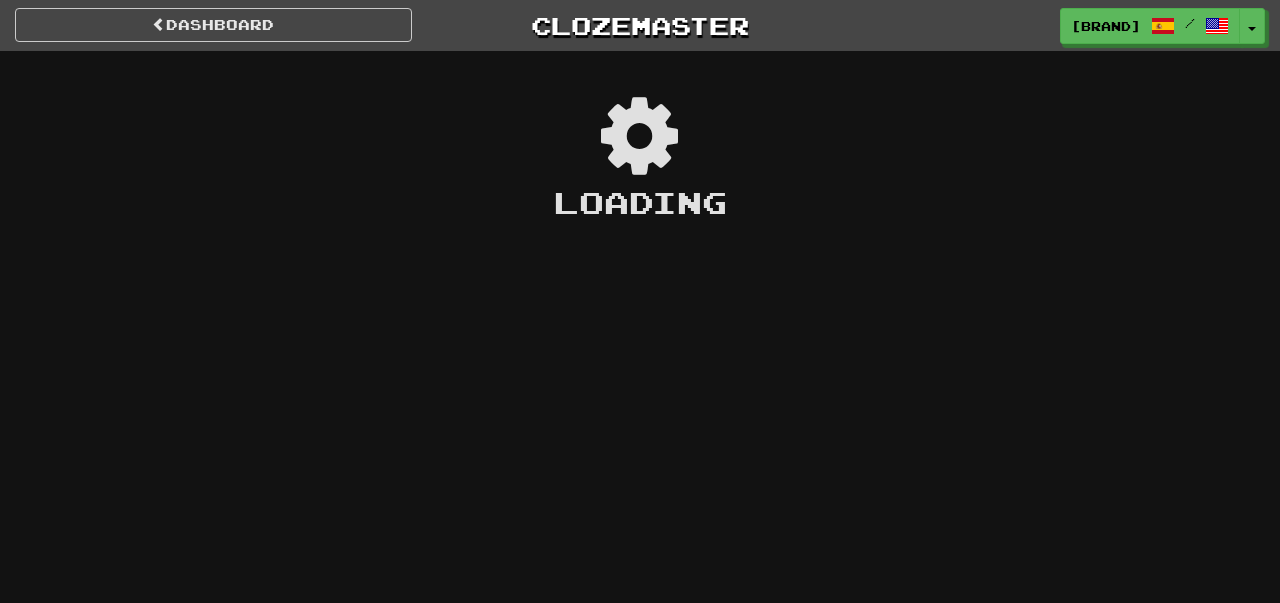 scroll, scrollTop: 0, scrollLeft: 0, axis: both 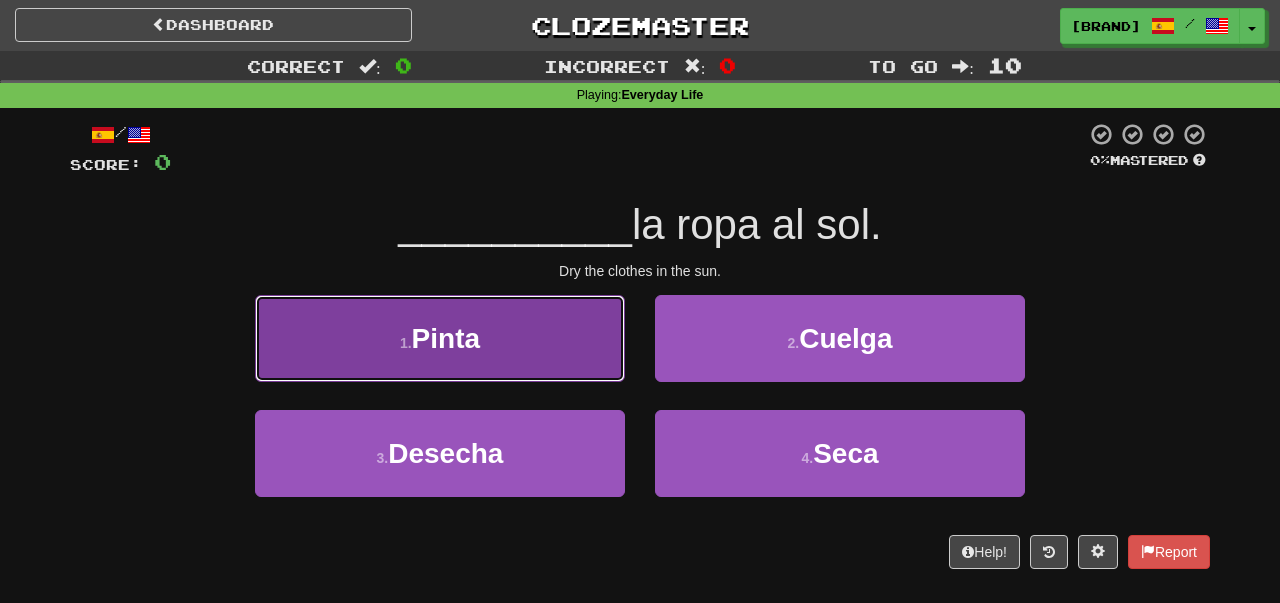 click on "1 .  Pinta" at bounding box center [440, 338] 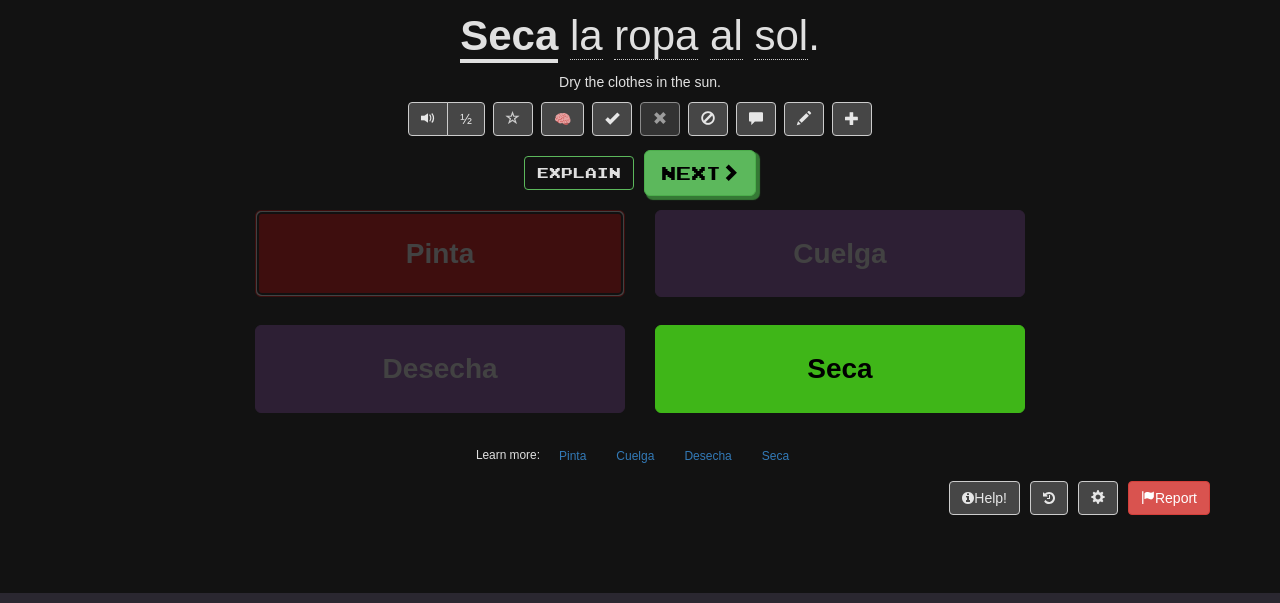 scroll, scrollTop: 153, scrollLeft: 0, axis: vertical 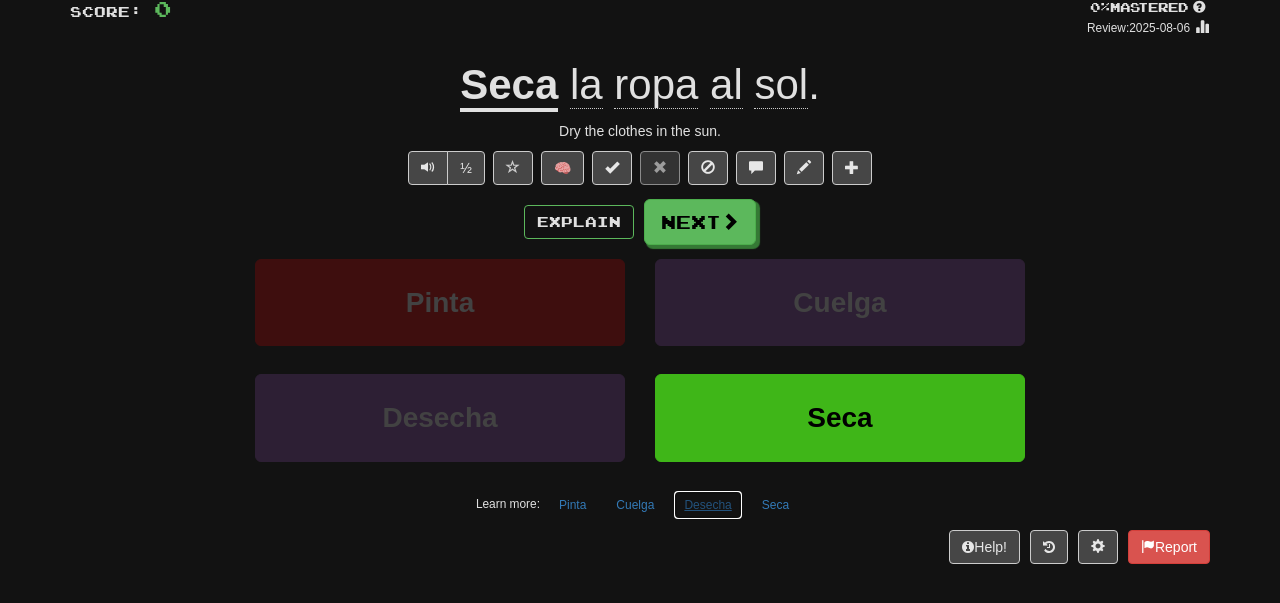 click on "Desecha" at bounding box center [707, 505] 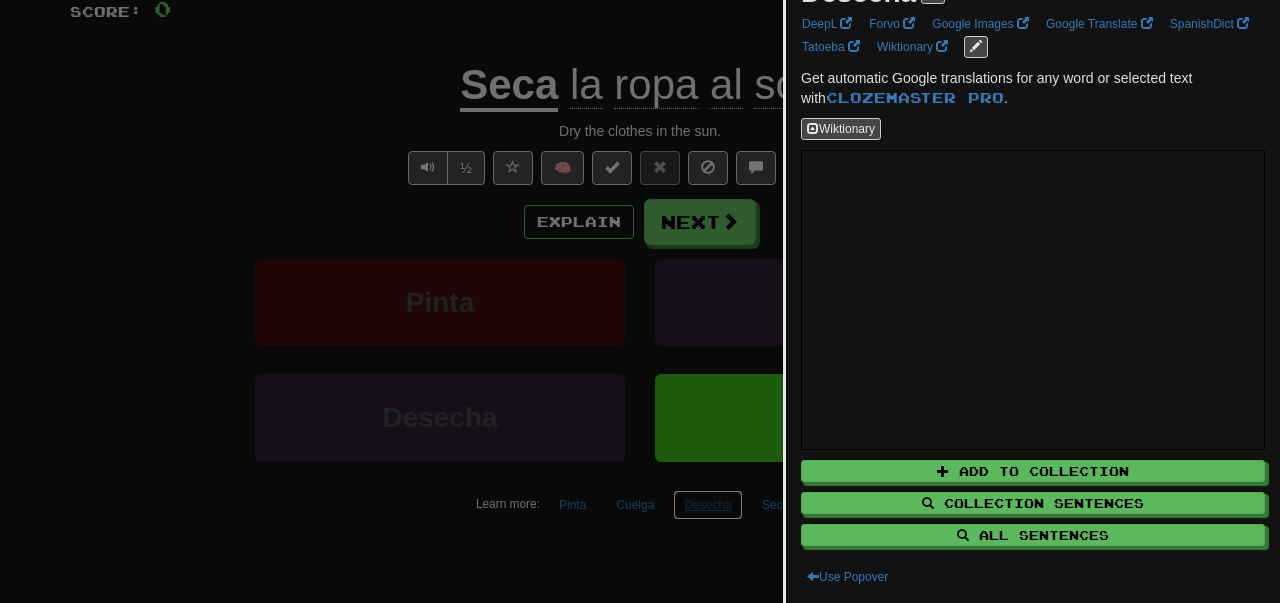 scroll, scrollTop: 0, scrollLeft: 0, axis: both 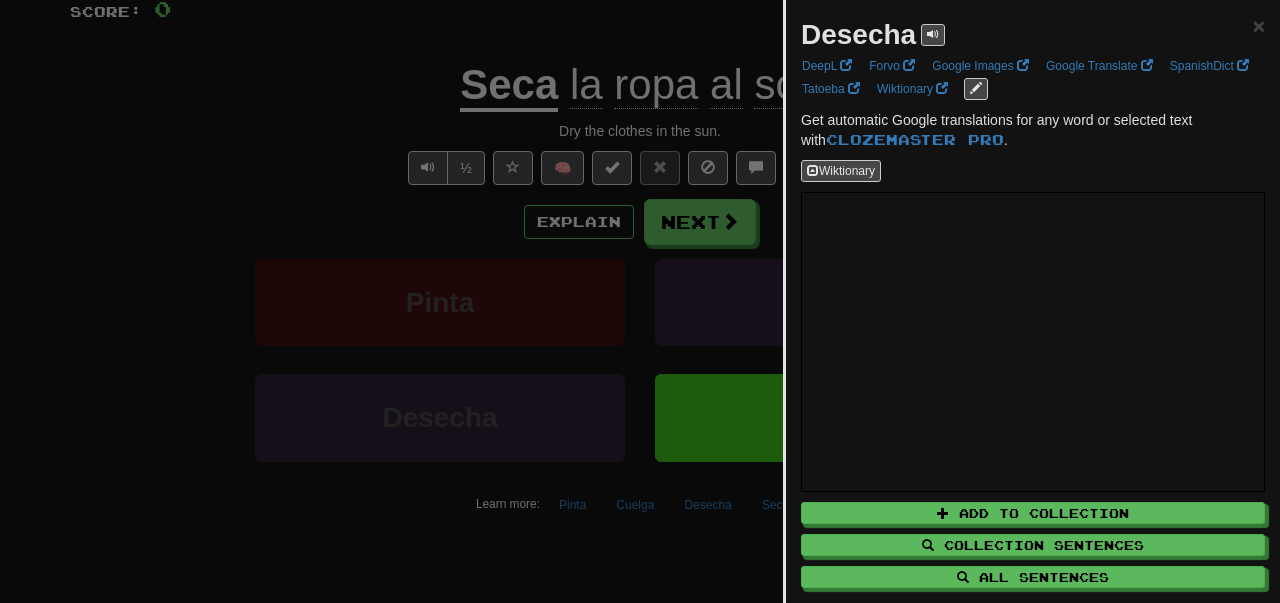 click on "Desecha" at bounding box center (873, 35) 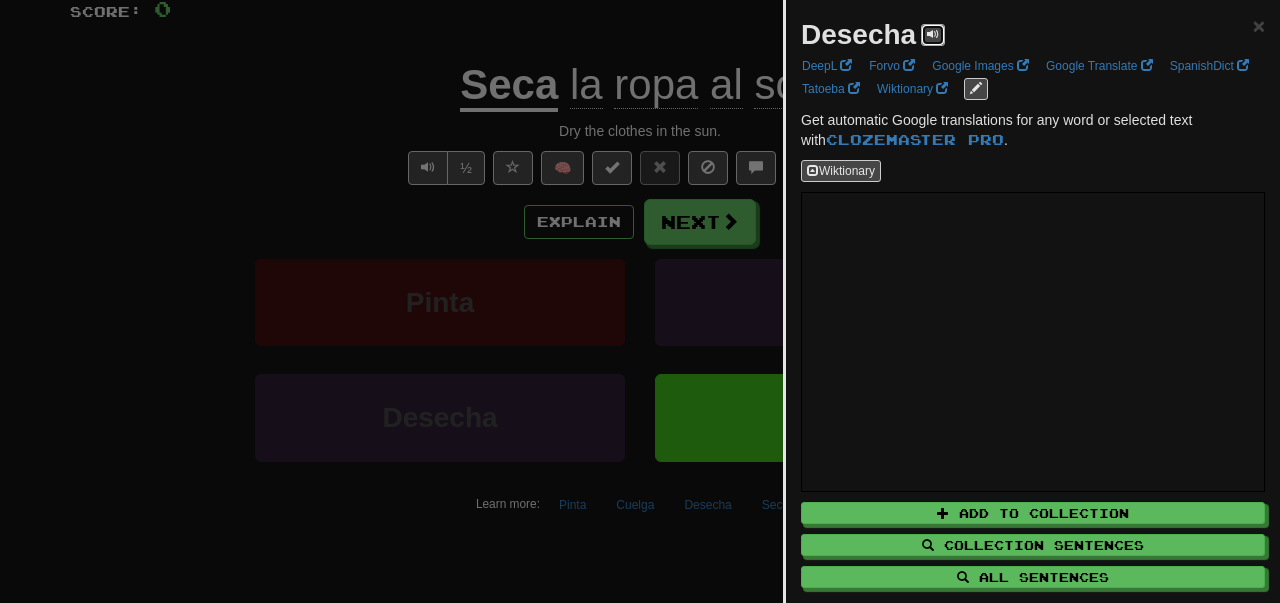 click at bounding box center (933, 34) 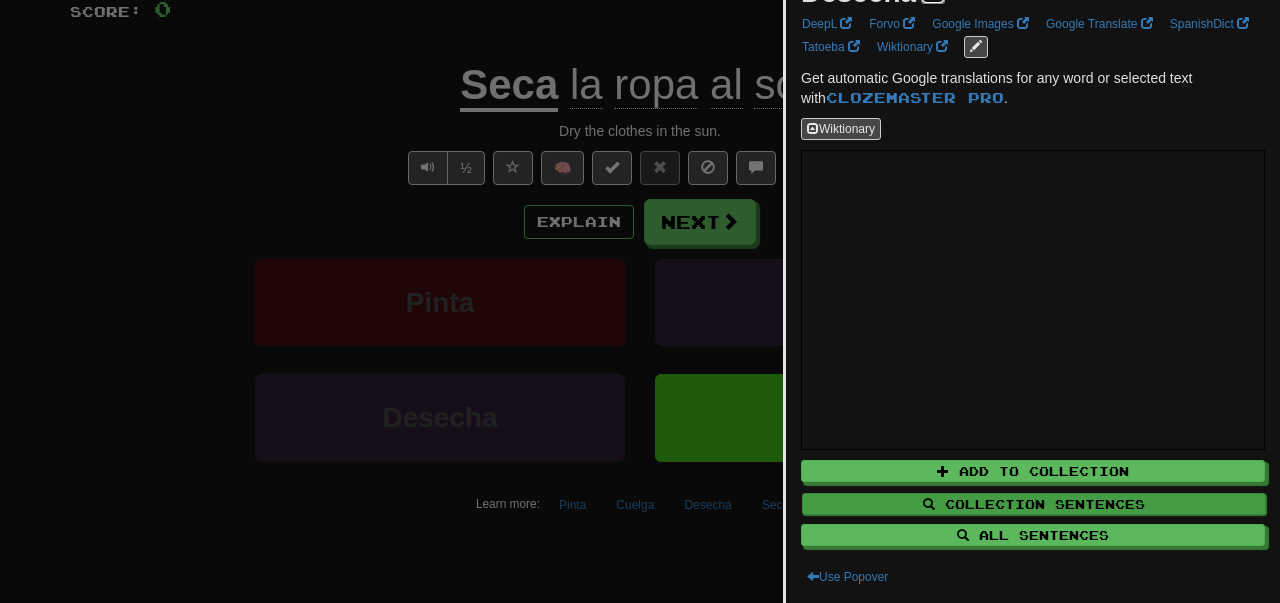 scroll, scrollTop: 0, scrollLeft: 0, axis: both 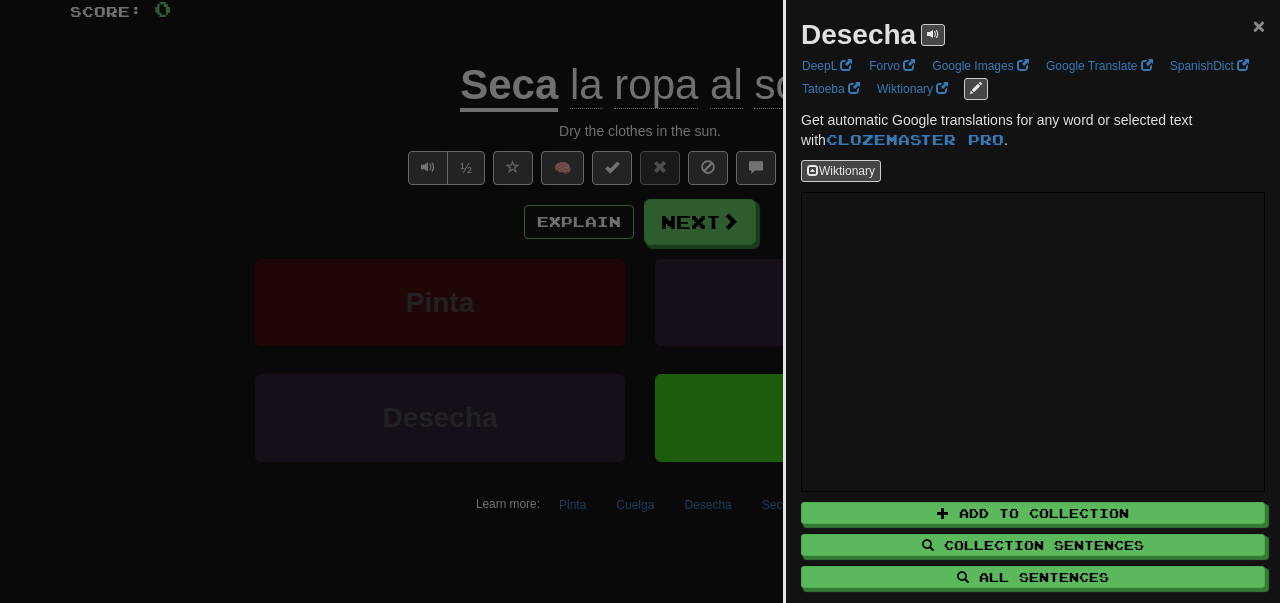 click on "×" at bounding box center (1259, 25) 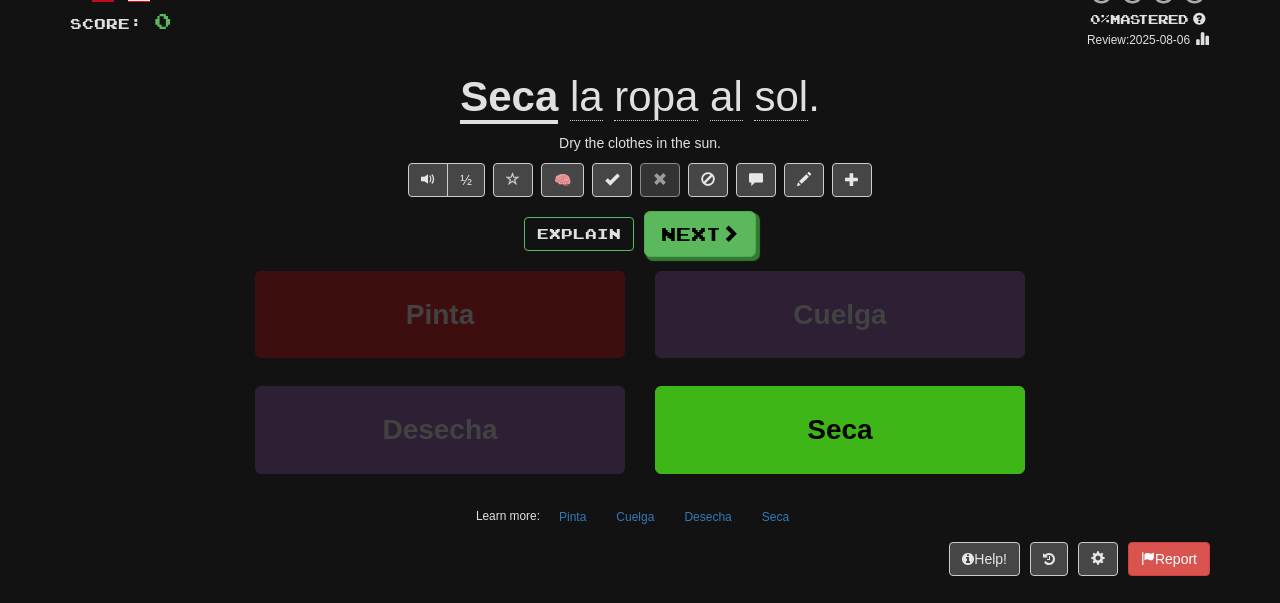 scroll, scrollTop: 140, scrollLeft: 0, axis: vertical 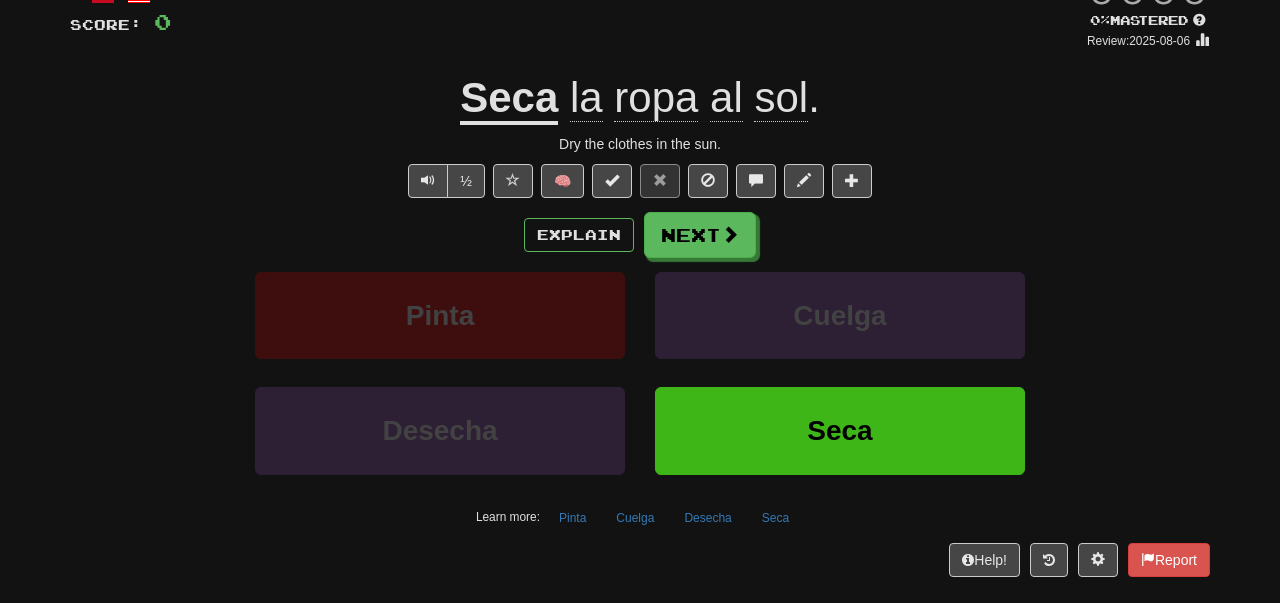 click on "Cuelga" at bounding box center [840, 329] 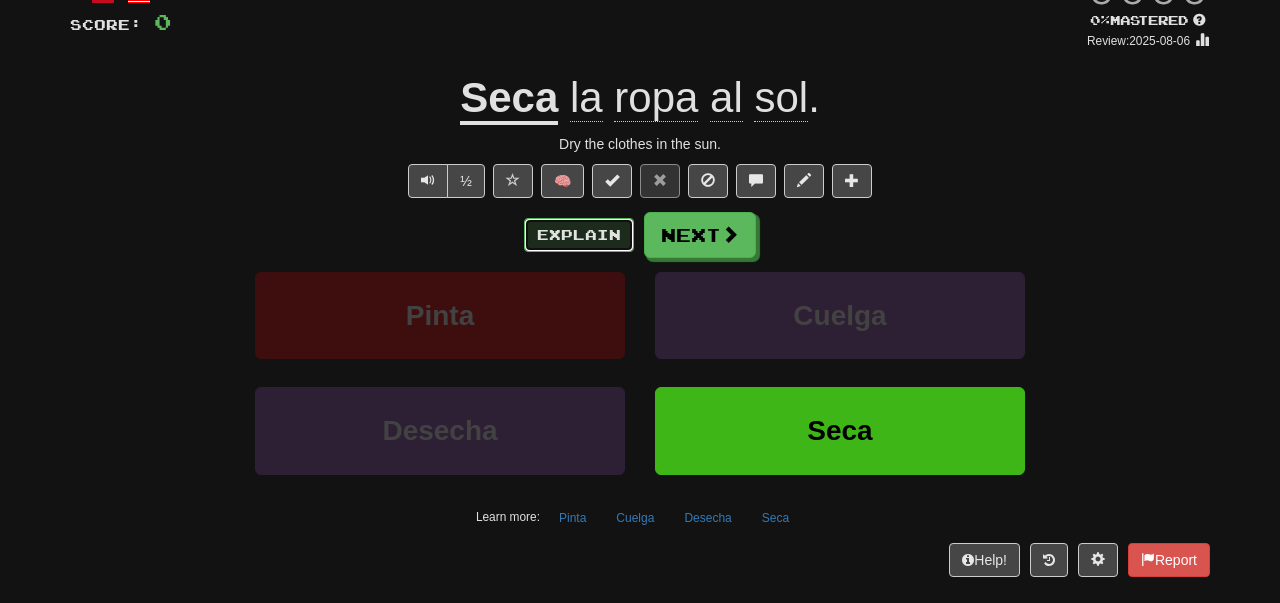 click on "Explain" at bounding box center (579, 235) 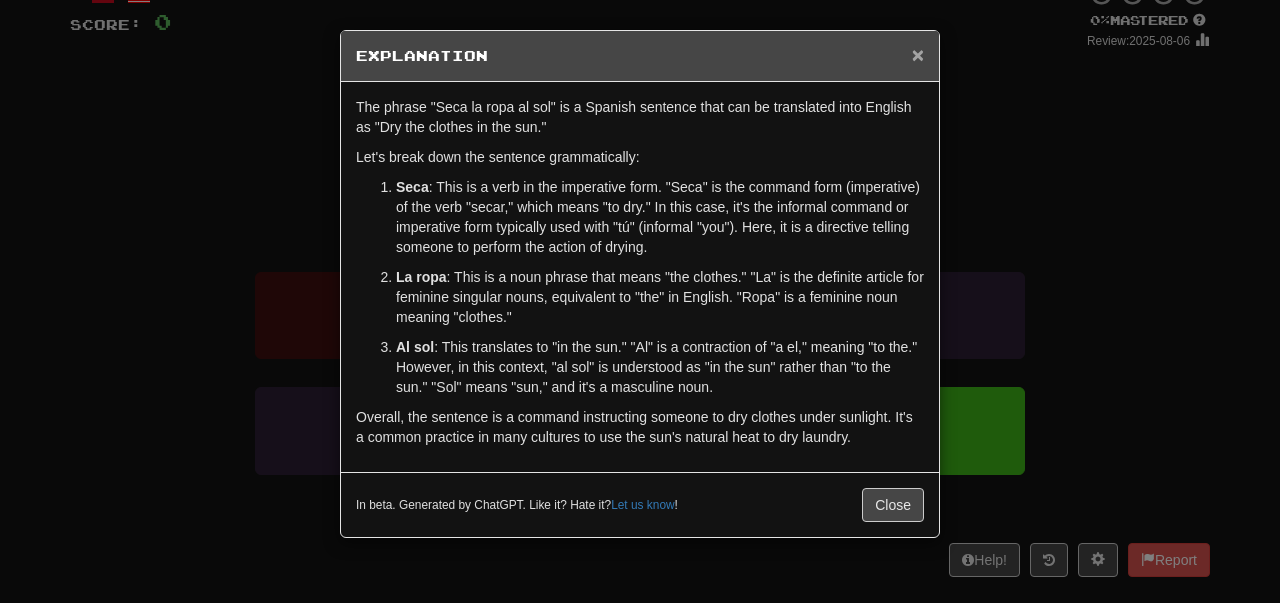 click on "×" at bounding box center (918, 54) 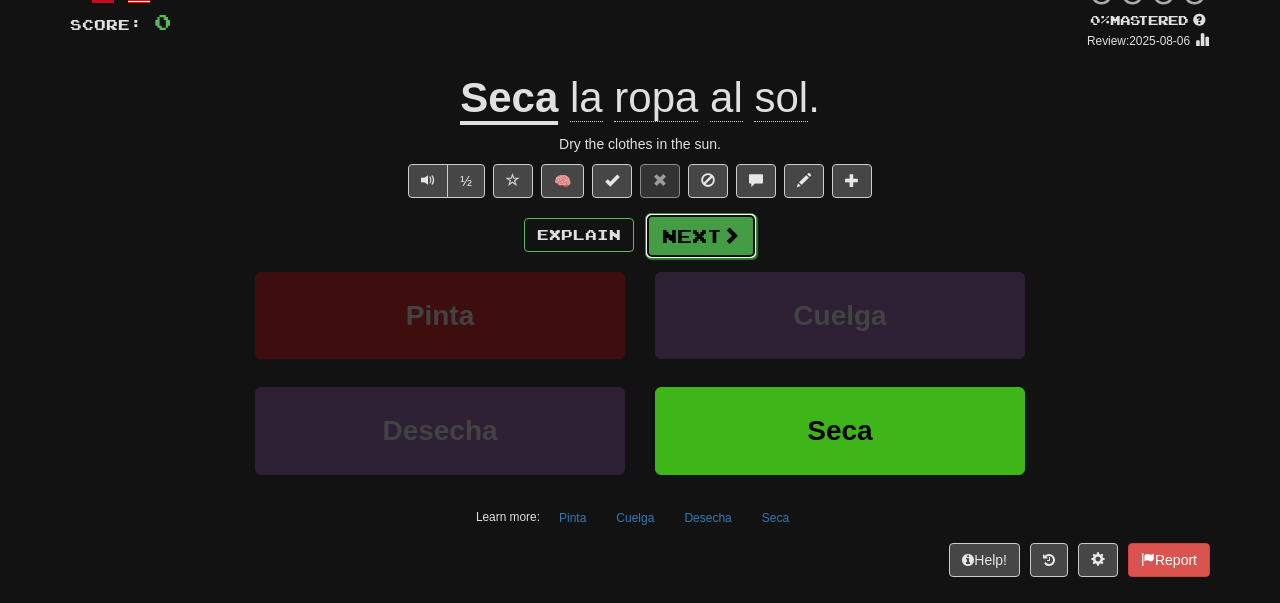 click on "Next" at bounding box center [701, 236] 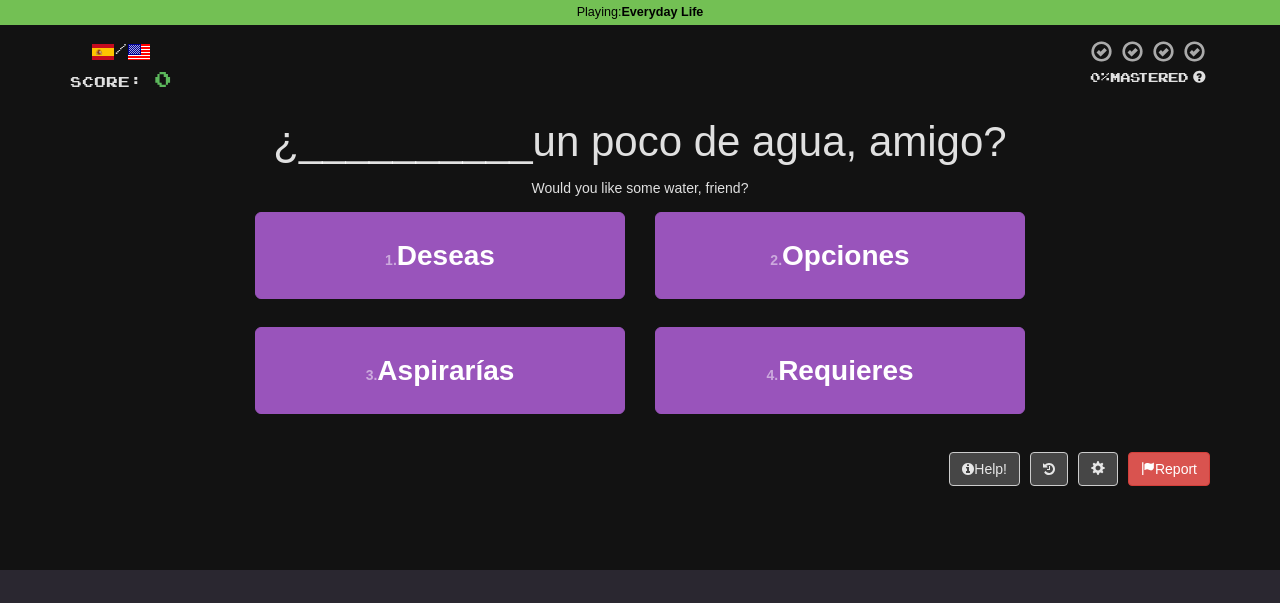 scroll, scrollTop: 79, scrollLeft: 0, axis: vertical 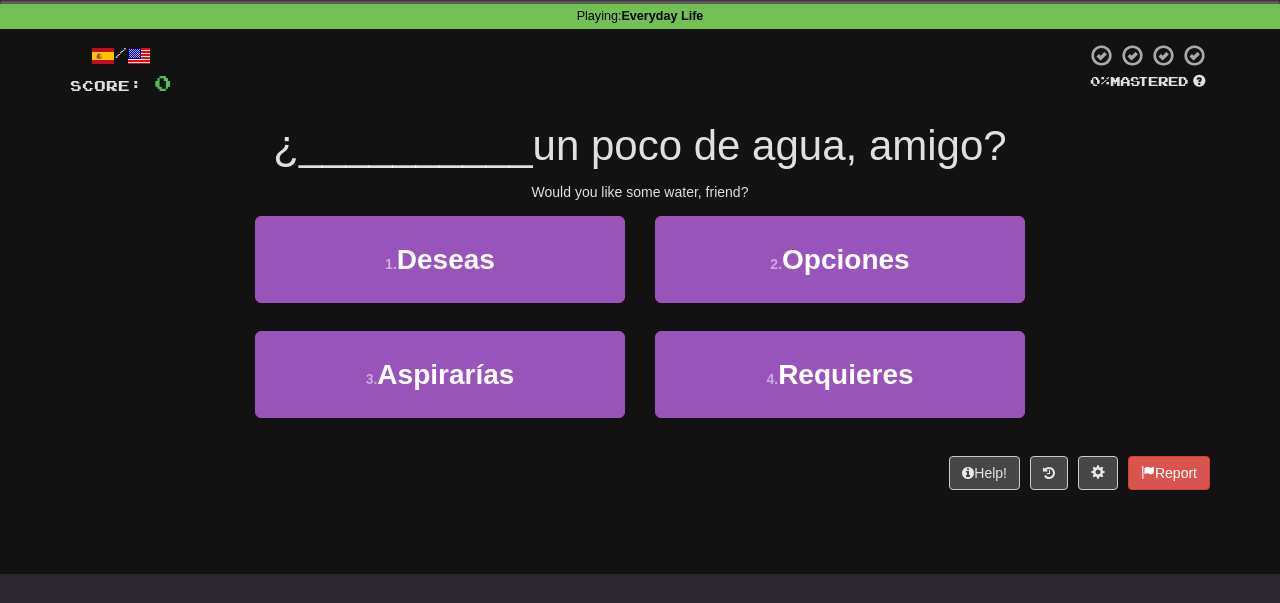 click on "4 .  Requieres" at bounding box center (840, 388) 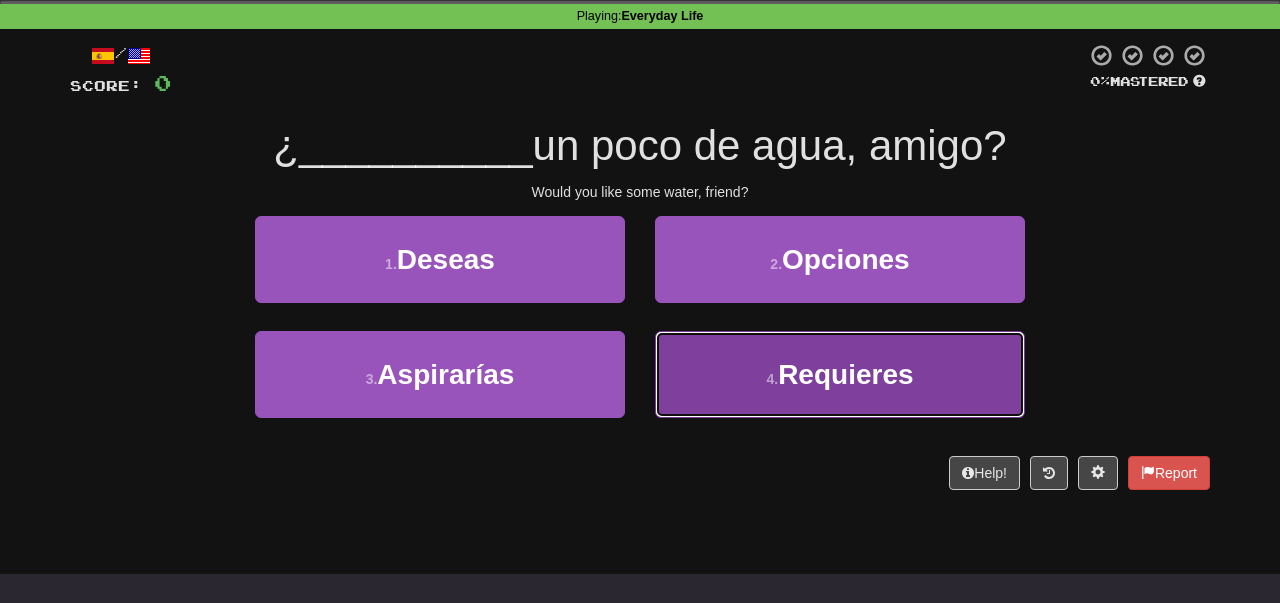 click on "4 .  Requieres" at bounding box center [840, 374] 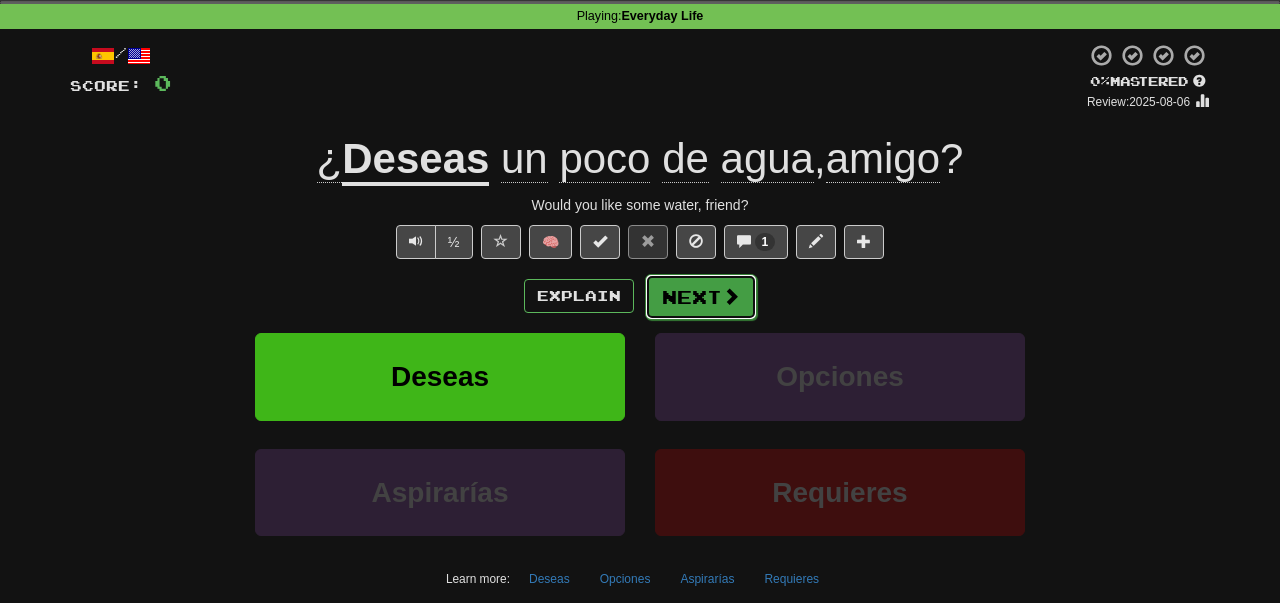click on "Next" at bounding box center (701, 297) 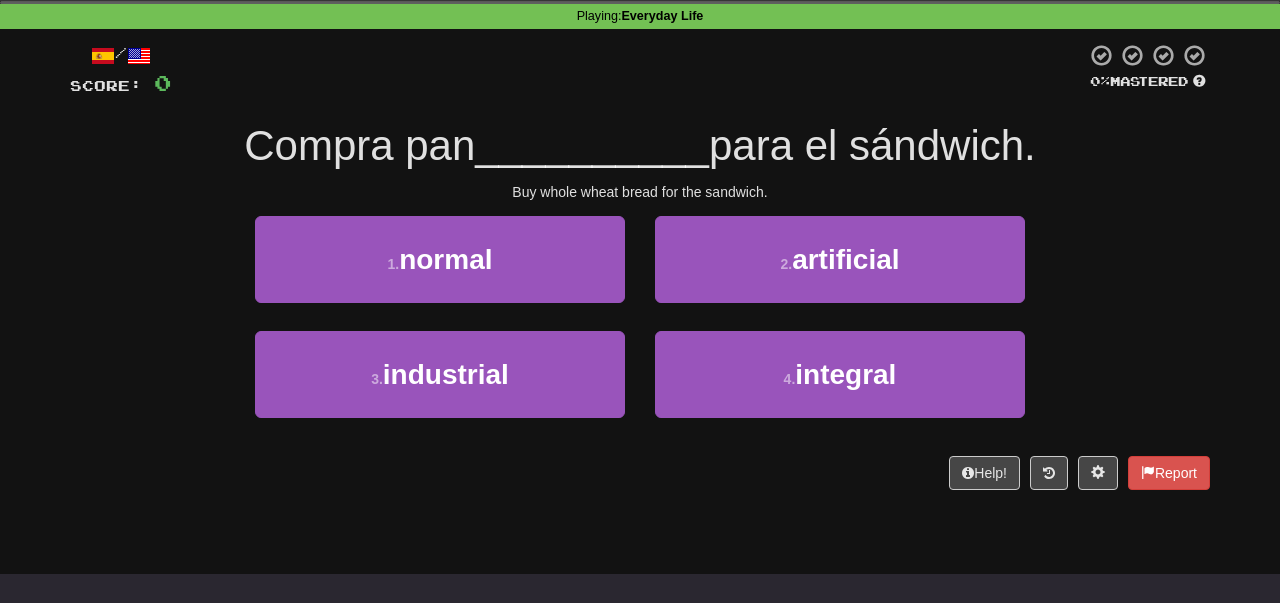 scroll, scrollTop: 27, scrollLeft: 0, axis: vertical 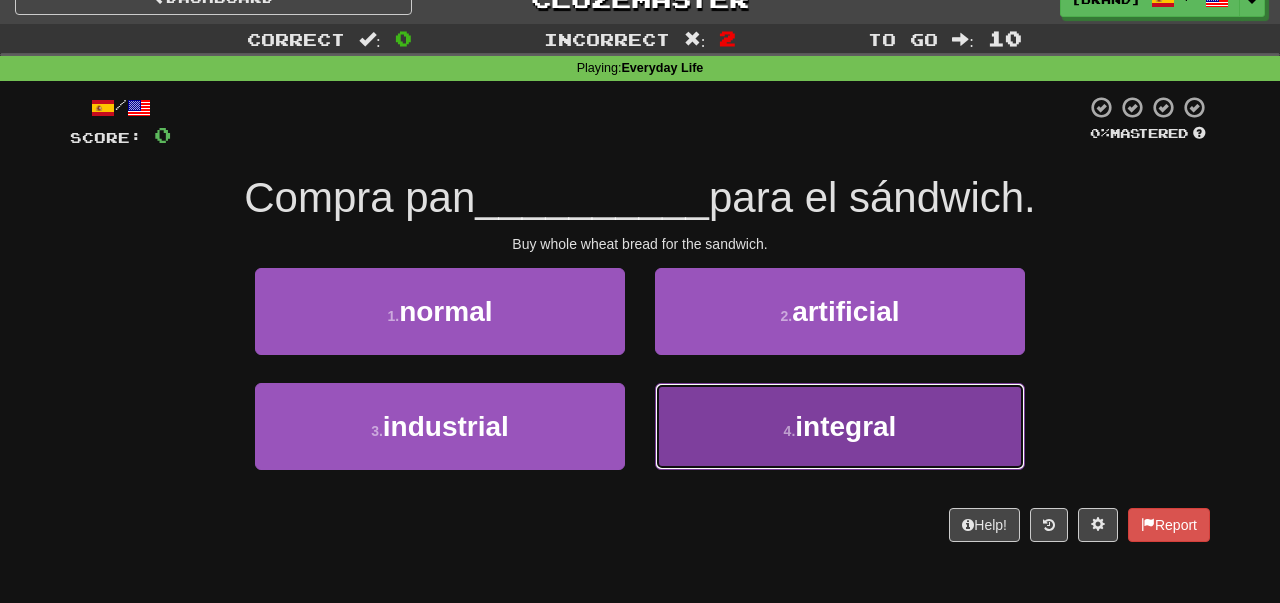 click on "4 .  integral" at bounding box center [840, 426] 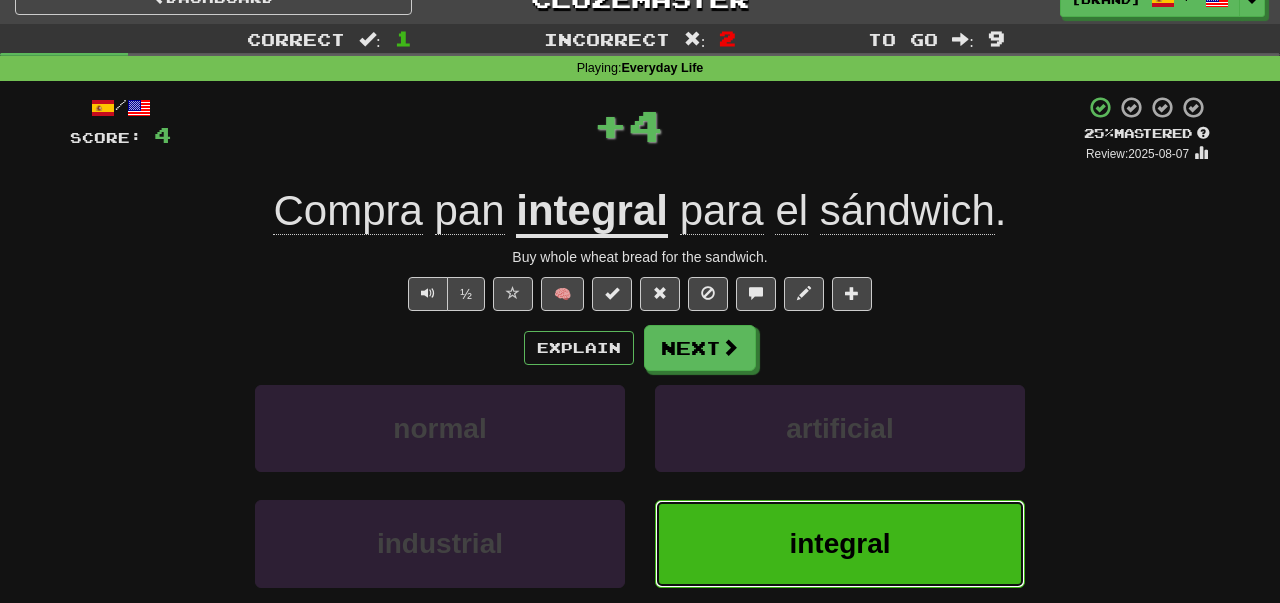 scroll, scrollTop: 126, scrollLeft: 0, axis: vertical 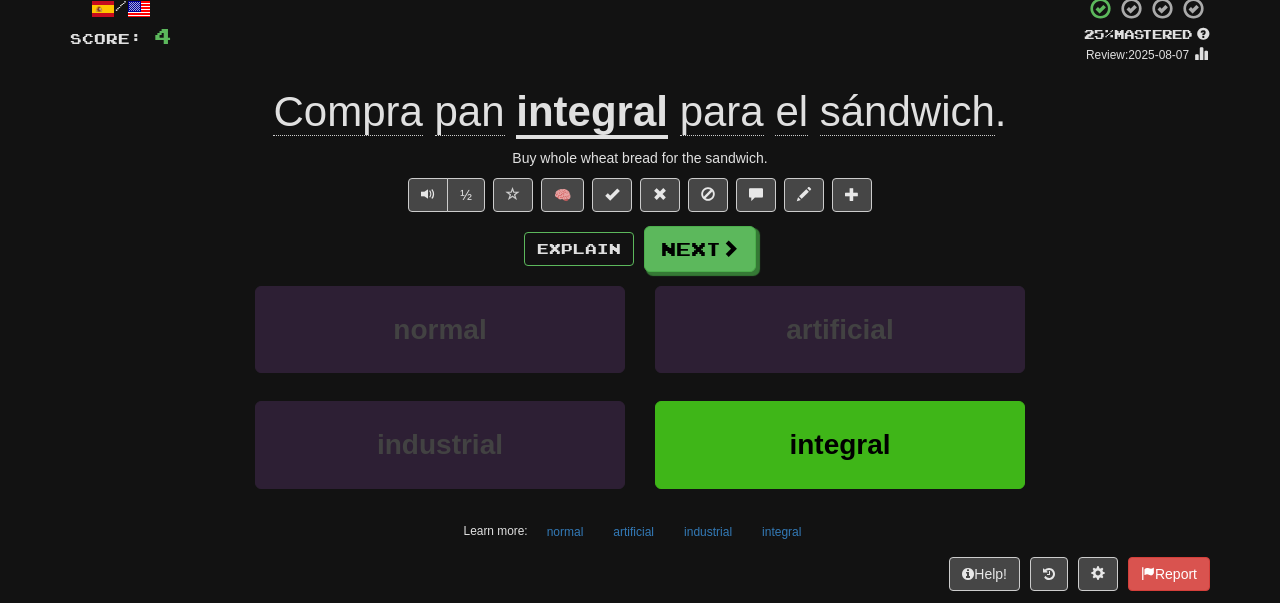 click on "para" at bounding box center (722, 112) 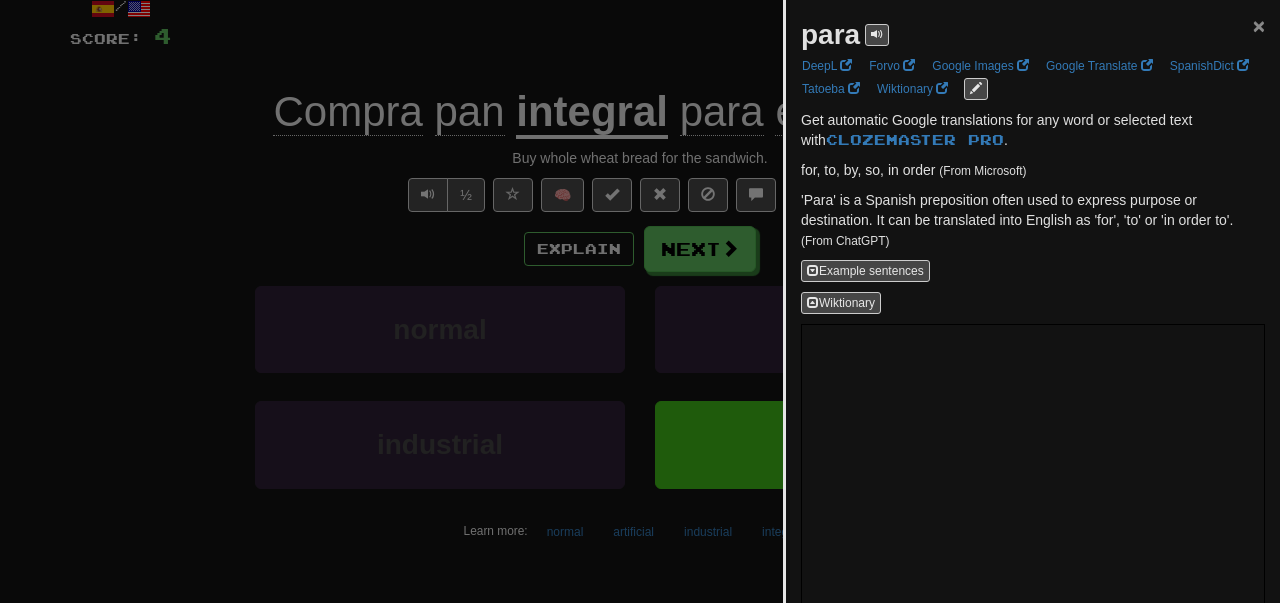 click on "×" at bounding box center (1259, 25) 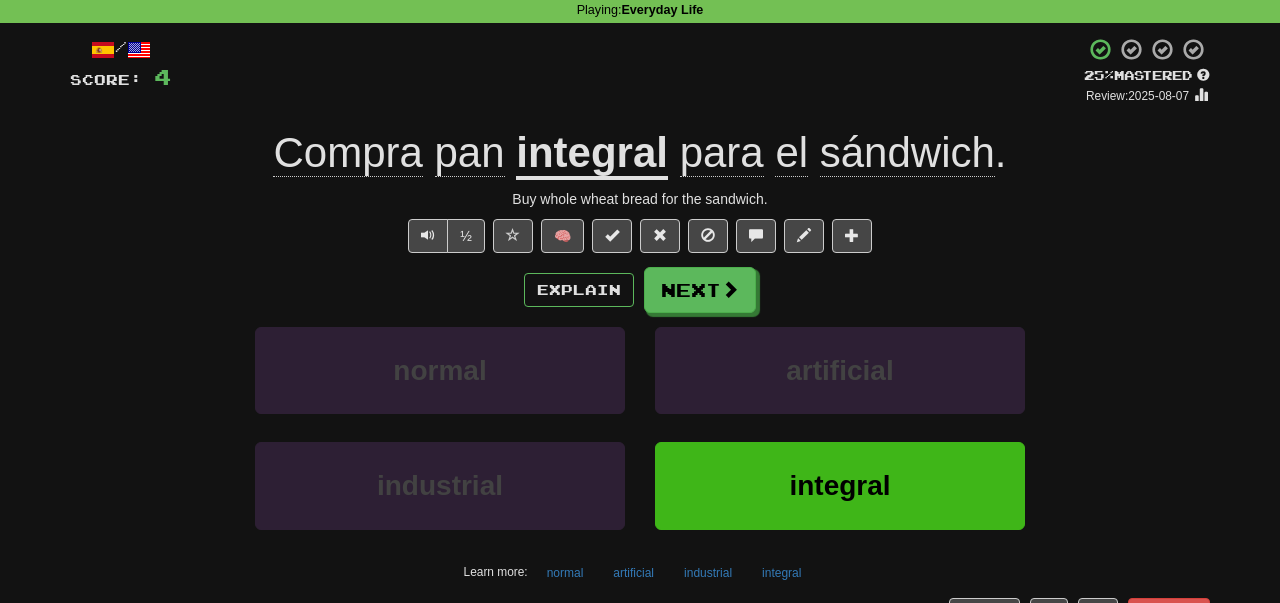 scroll, scrollTop: 84, scrollLeft: 0, axis: vertical 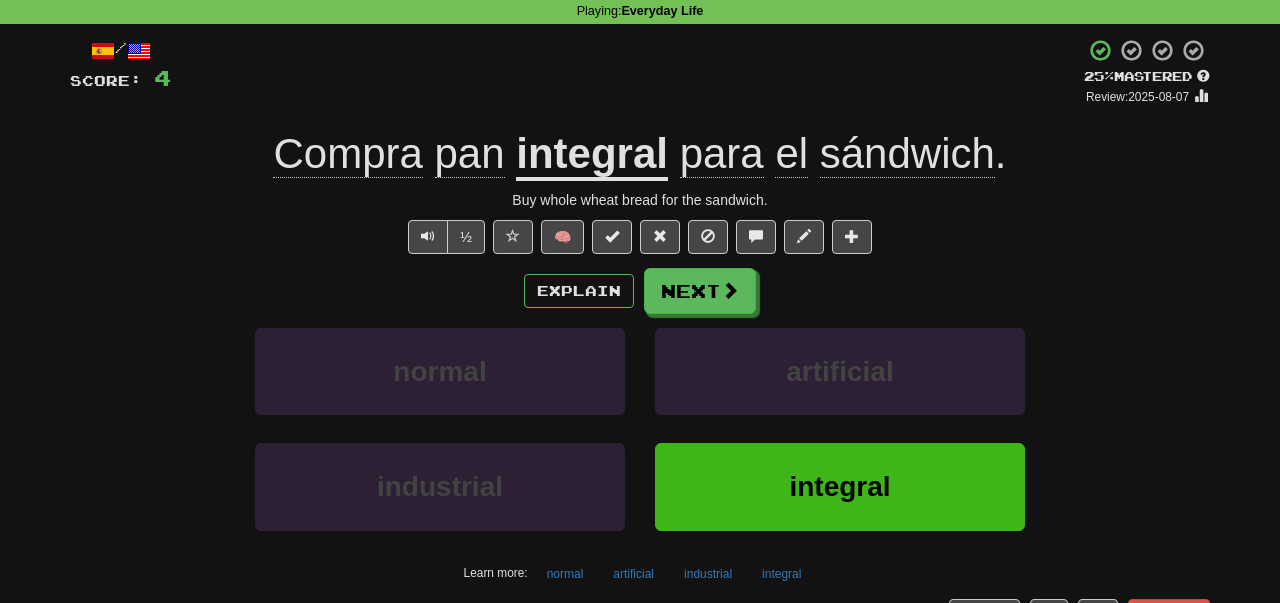 click on "pan" 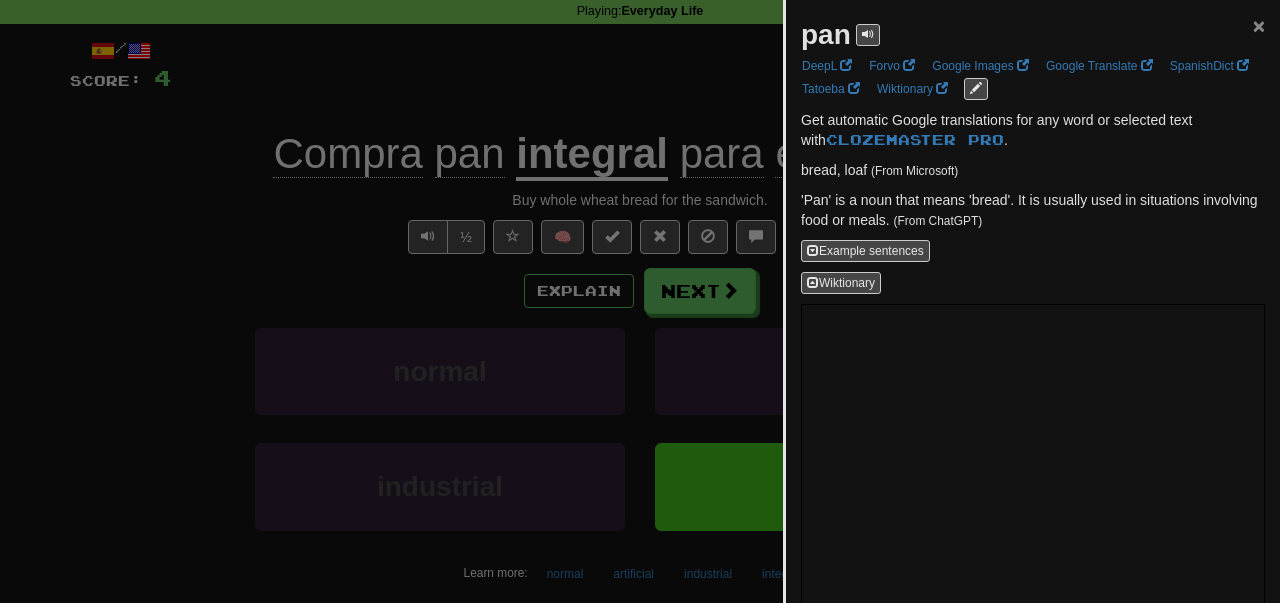 click on "×" at bounding box center (1259, 25) 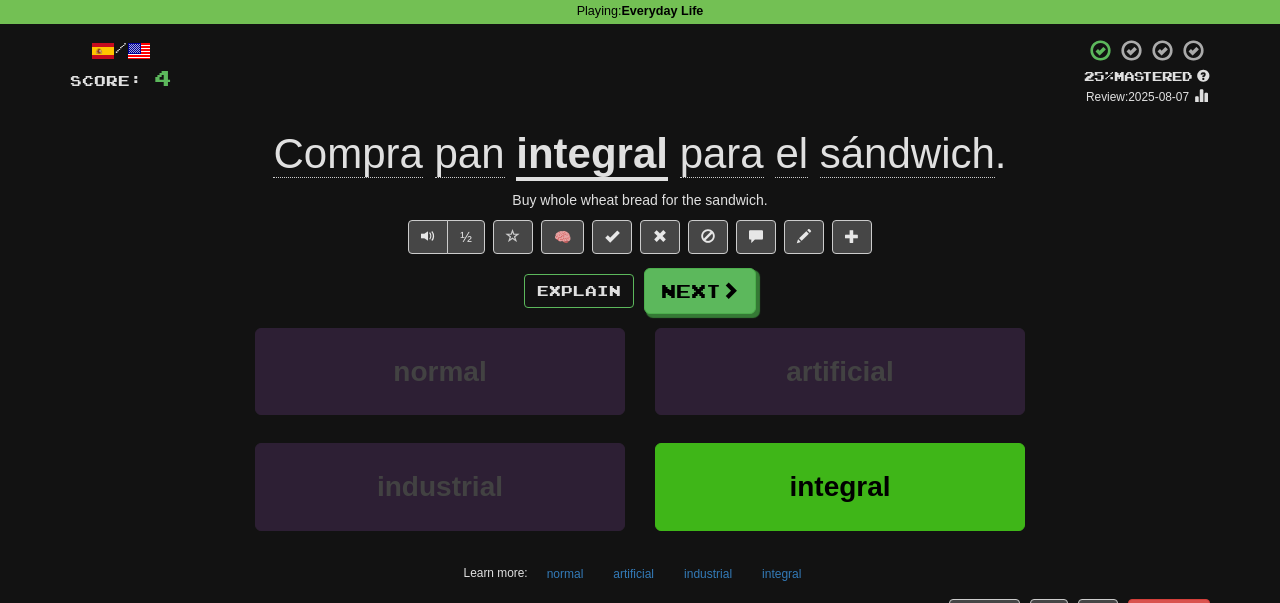 click on "Compra" 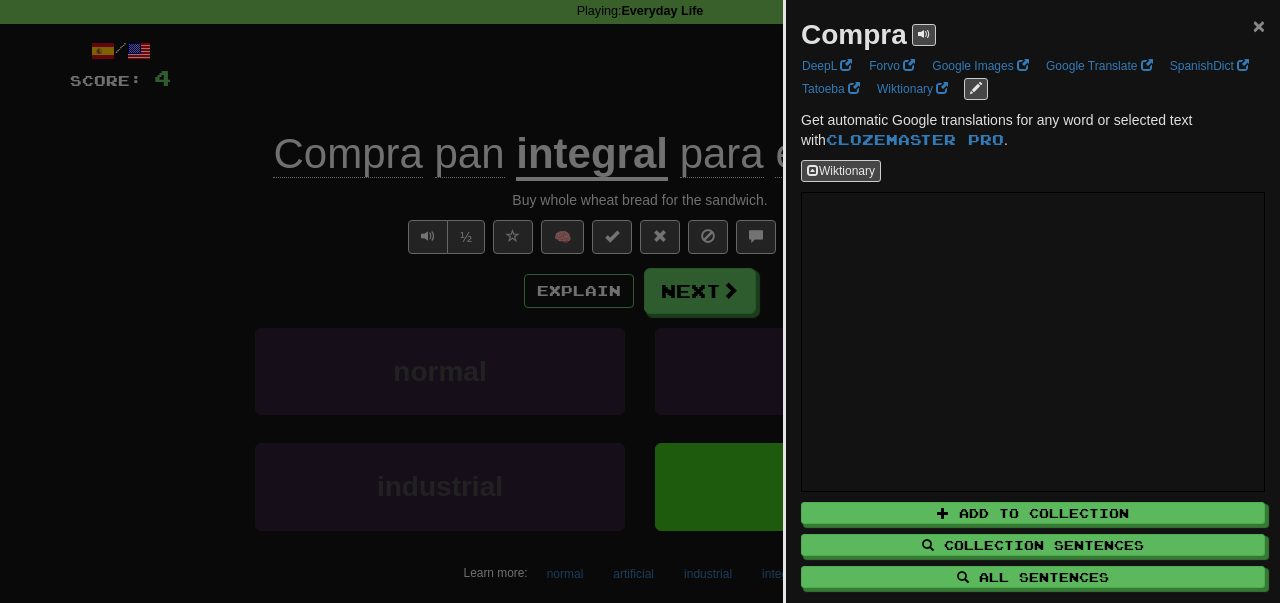 click on "×" at bounding box center (1259, 25) 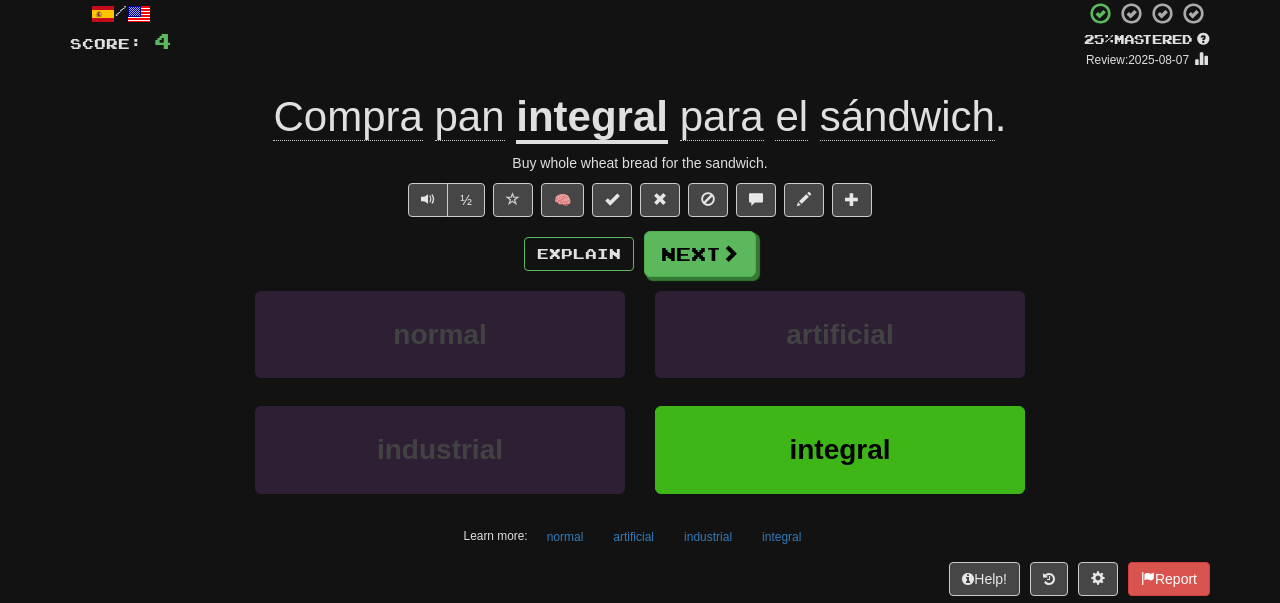 scroll, scrollTop: 108, scrollLeft: 0, axis: vertical 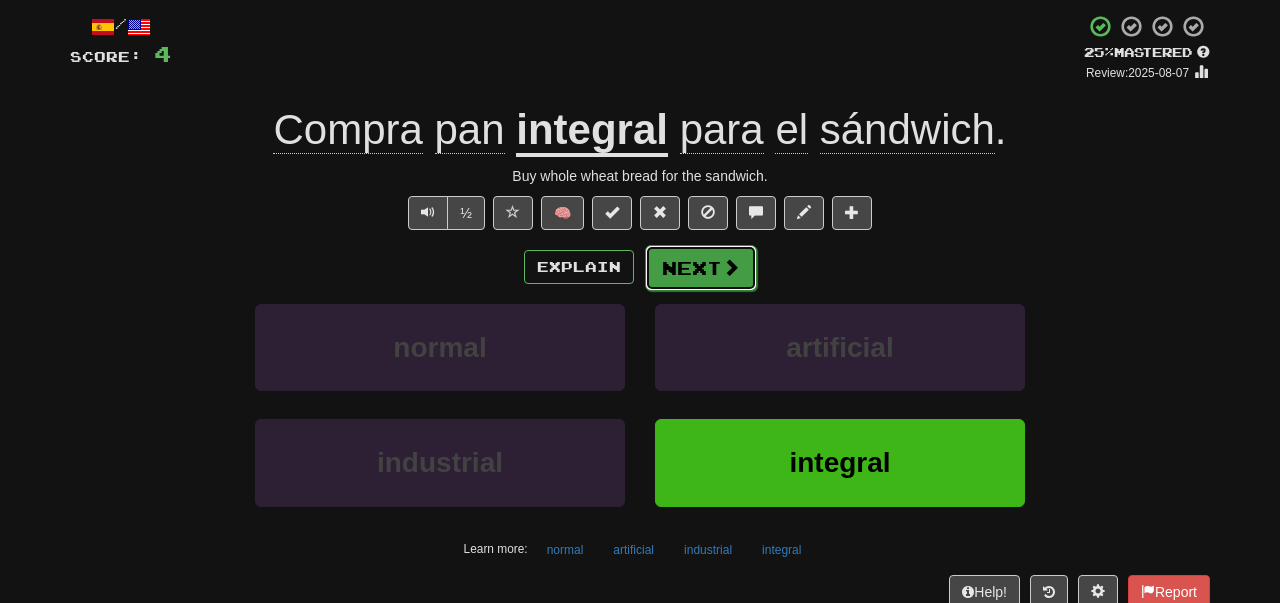 click on "Next" at bounding box center [701, 268] 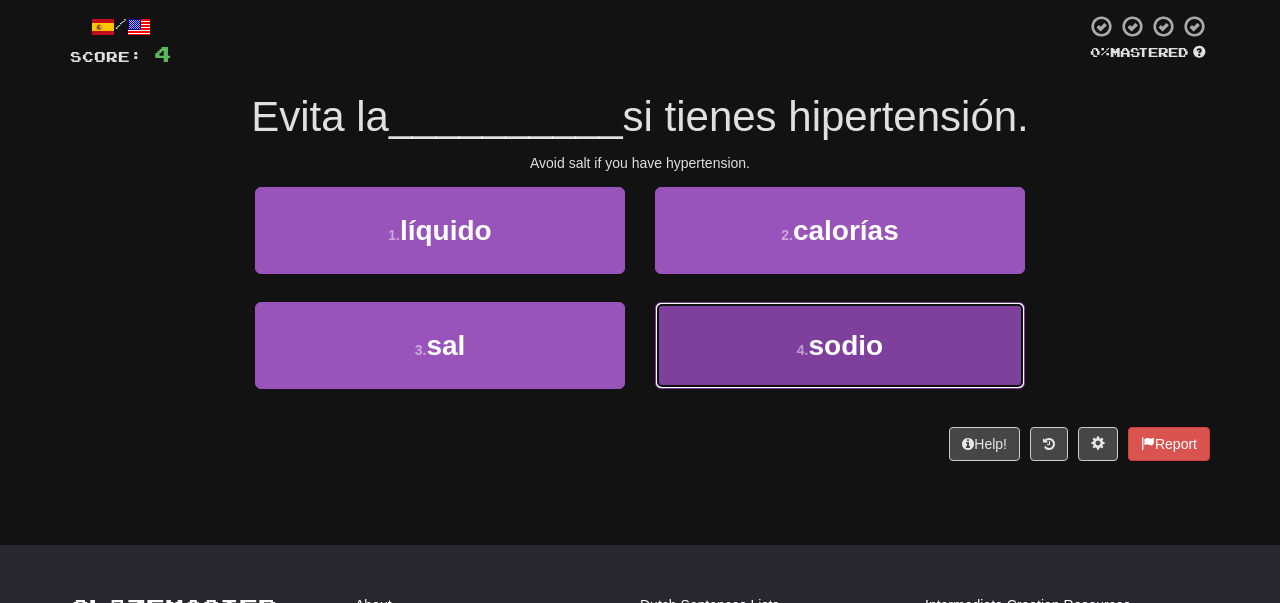 click on "4 .  sodio" at bounding box center [840, 345] 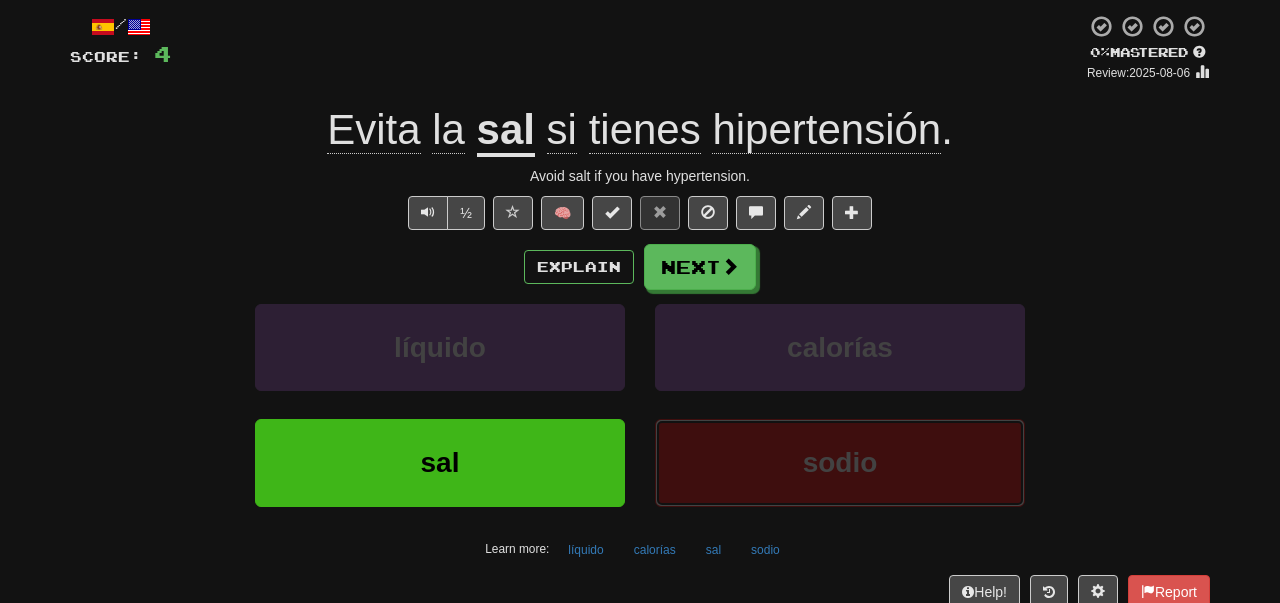 scroll, scrollTop: 131, scrollLeft: 0, axis: vertical 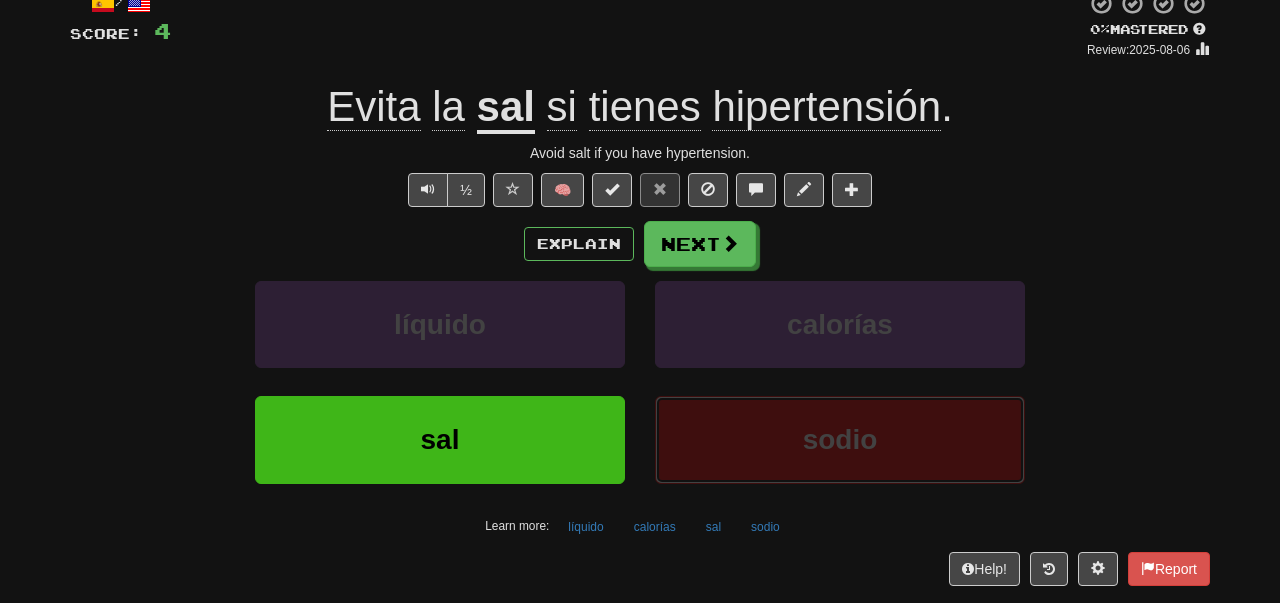 type 